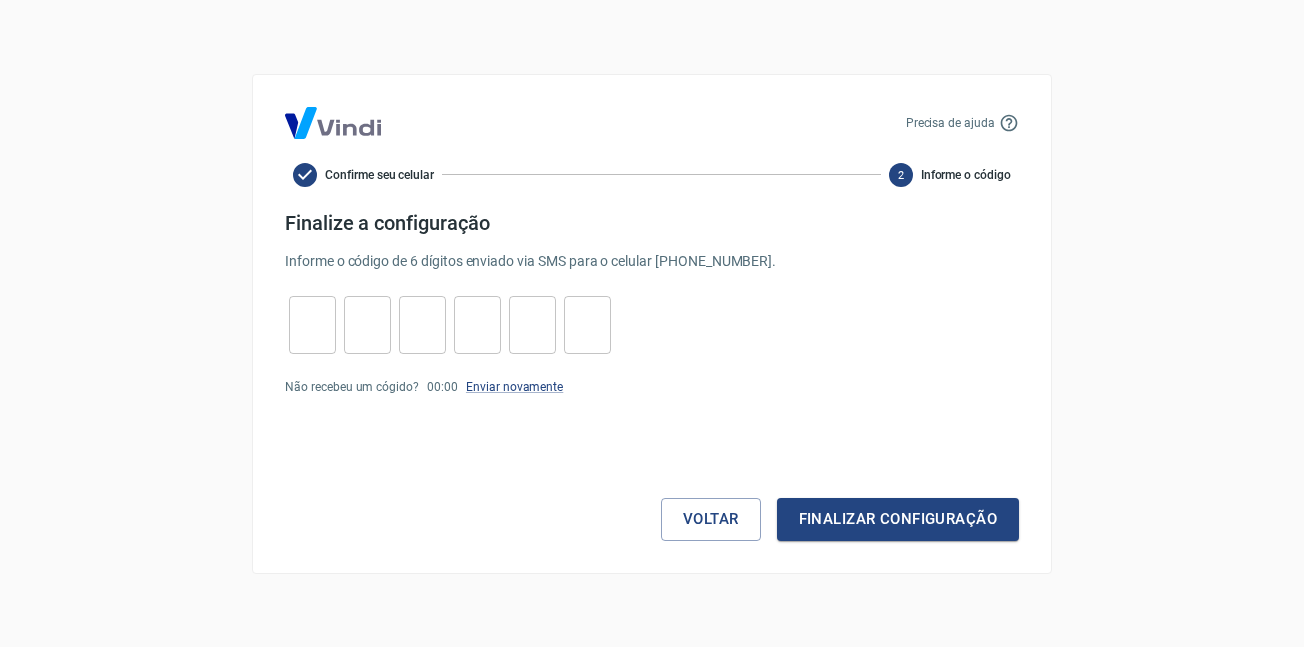 scroll, scrollTop: 0, scrollLeft: 0, axis: both 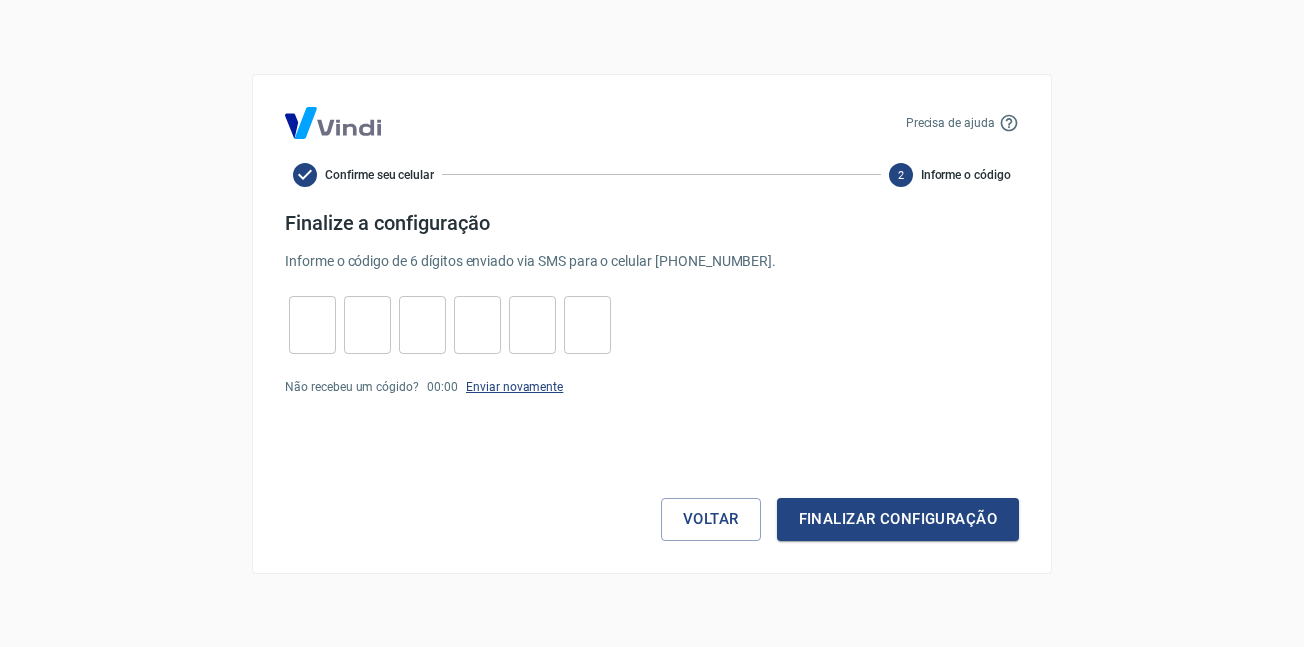 click on "Enviar novamente" at bounding box center [514, 387] 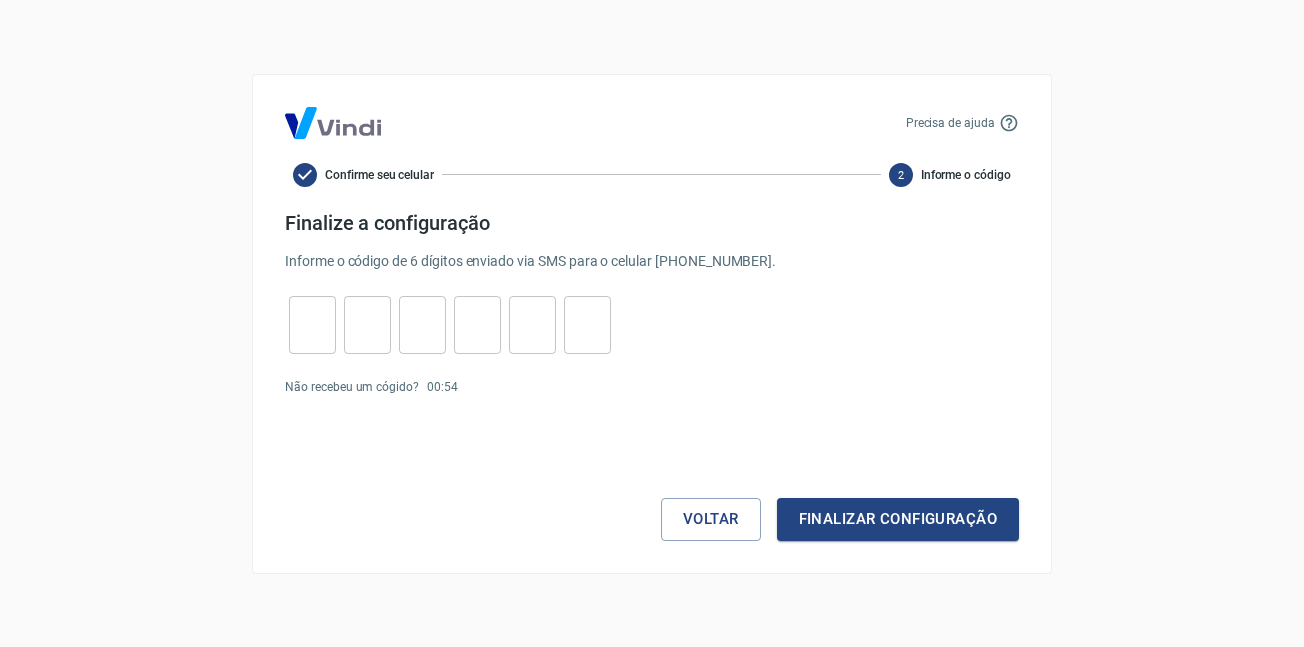 click on "Finalize a configuração" at bounding box center [652, 223] 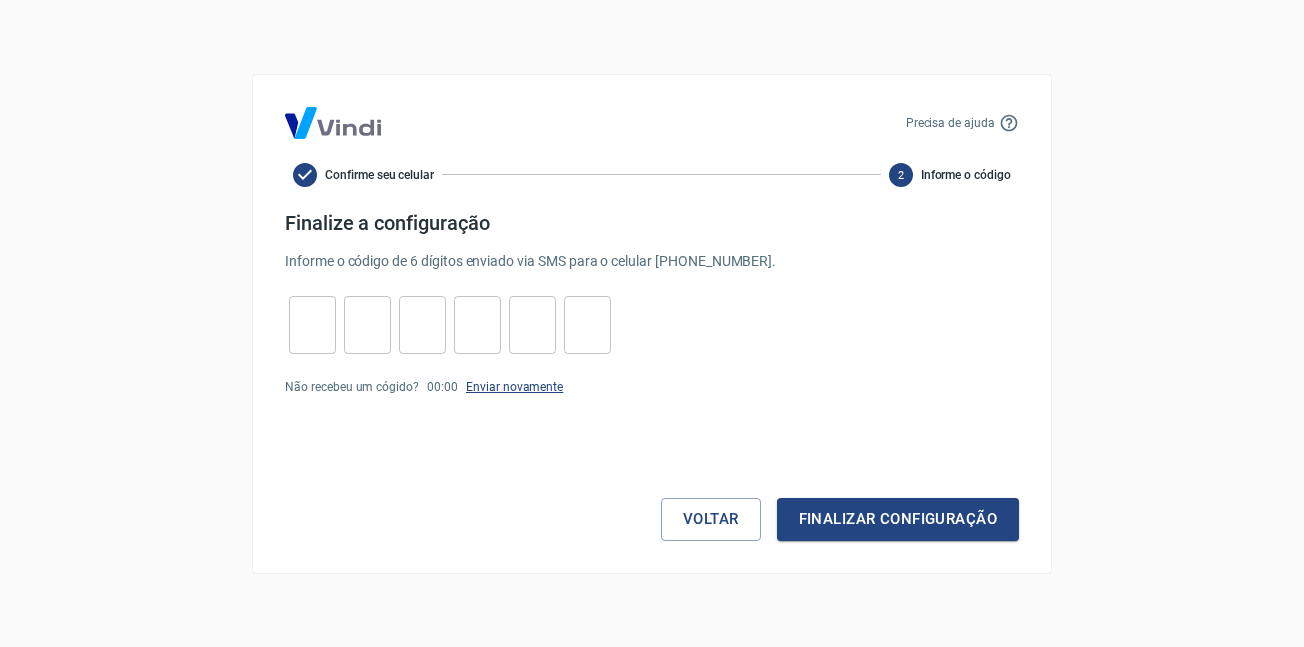 click on "Enviar novamente" at bounding box center [514, 387] 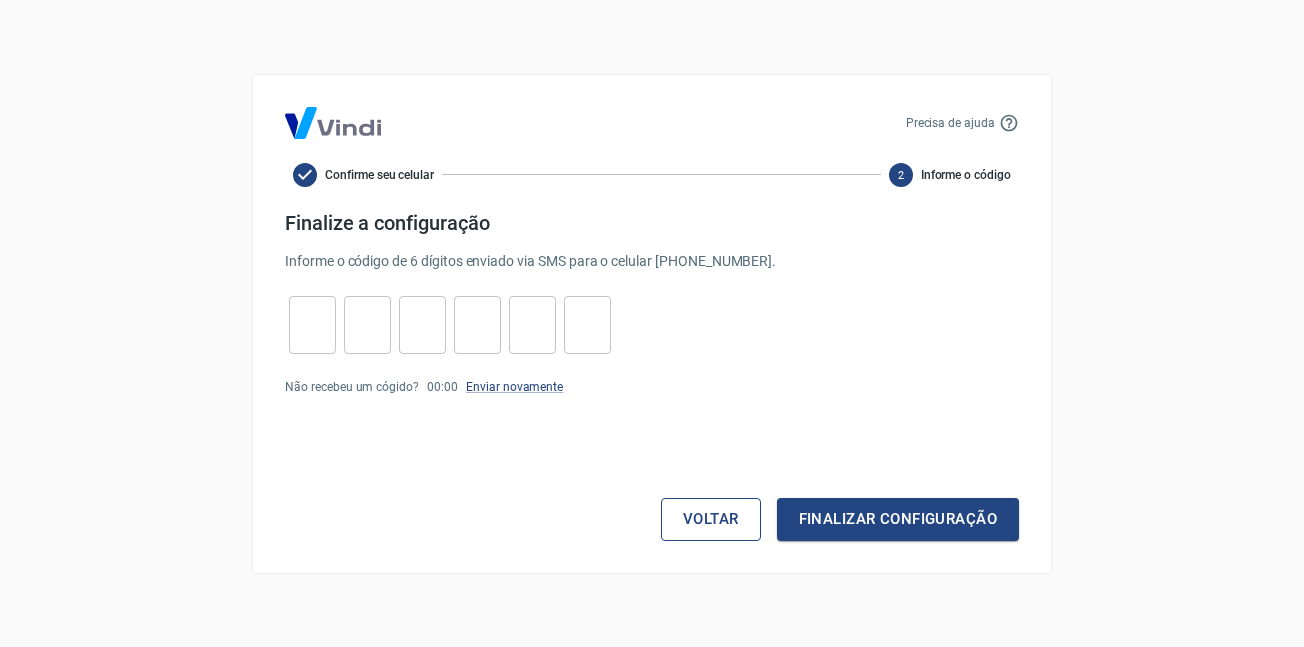 click on "Voltar" at bounding box center [711, 519] 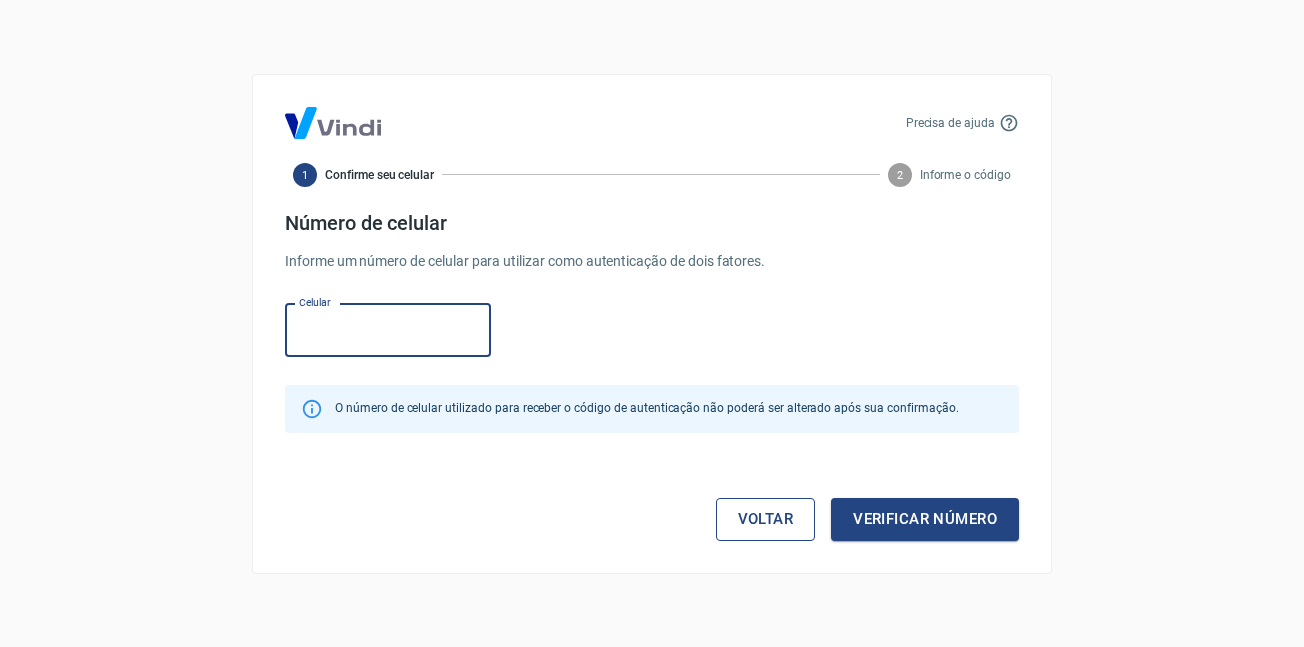click on "Voltar" at bounding box center (766, 519) 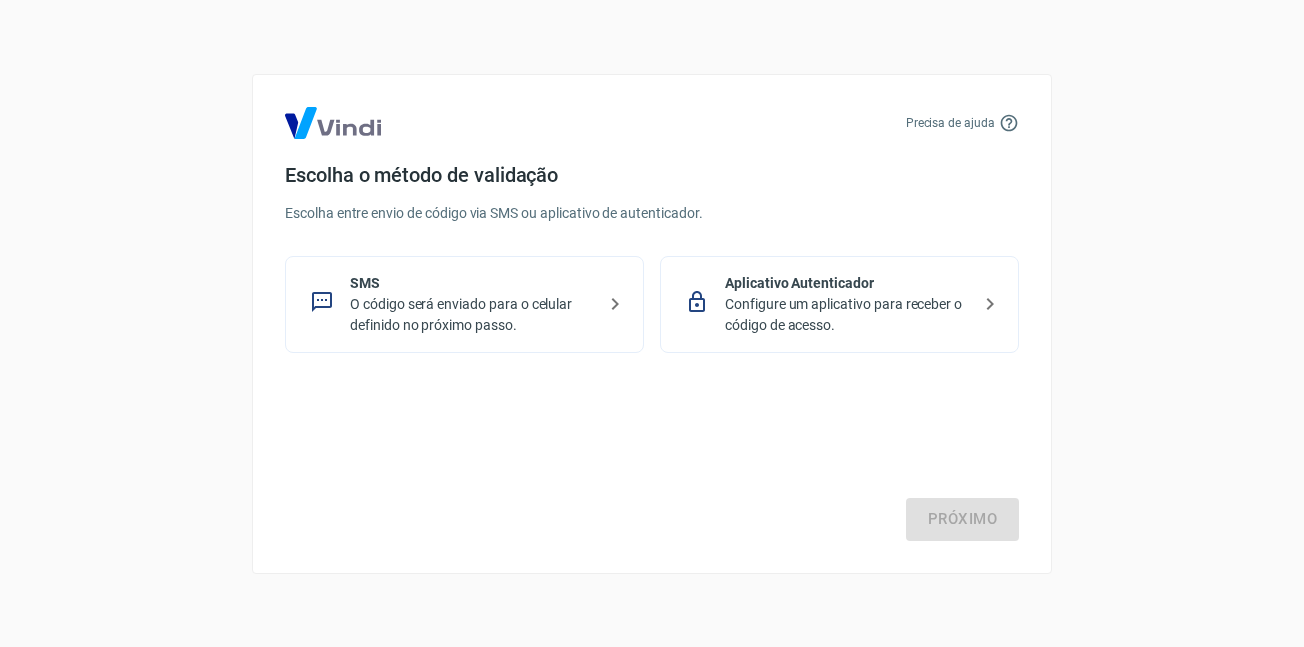 click on "Configure um aplicativo para receber o código de acesso." at bounding box center [847, 315] 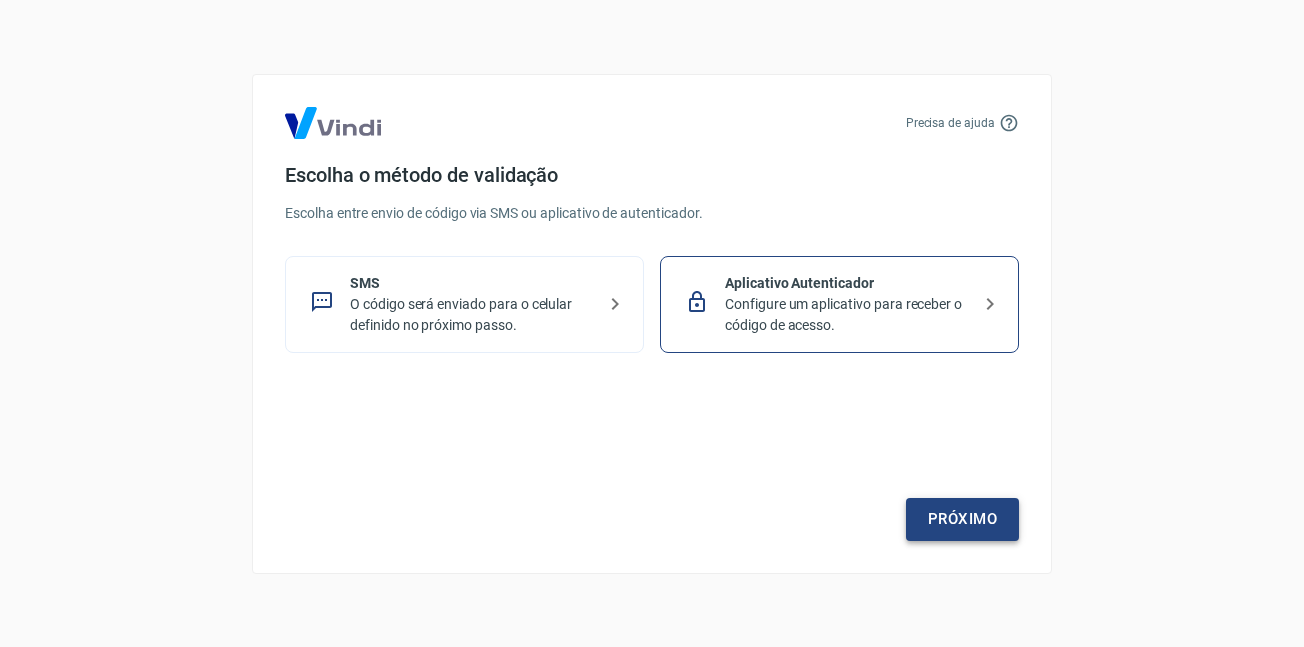click on "Próximo" at bounding box center [962, 519] 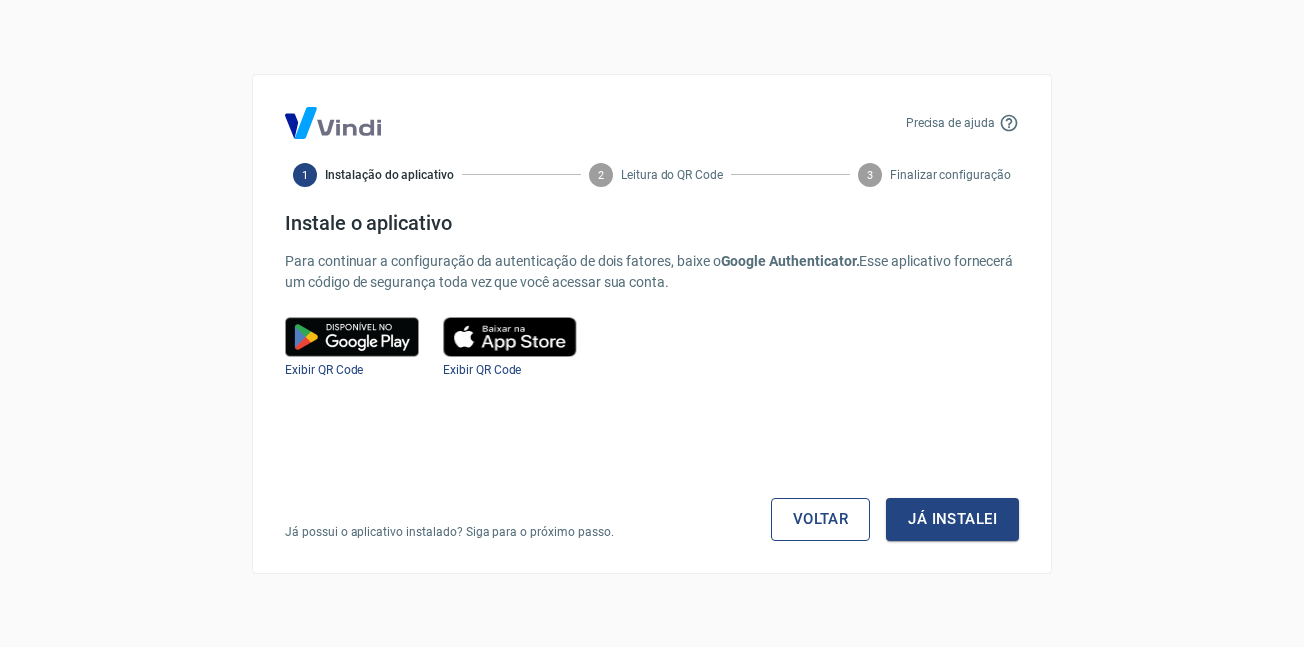 click on "Voltar" at bounding box center [821, 519] 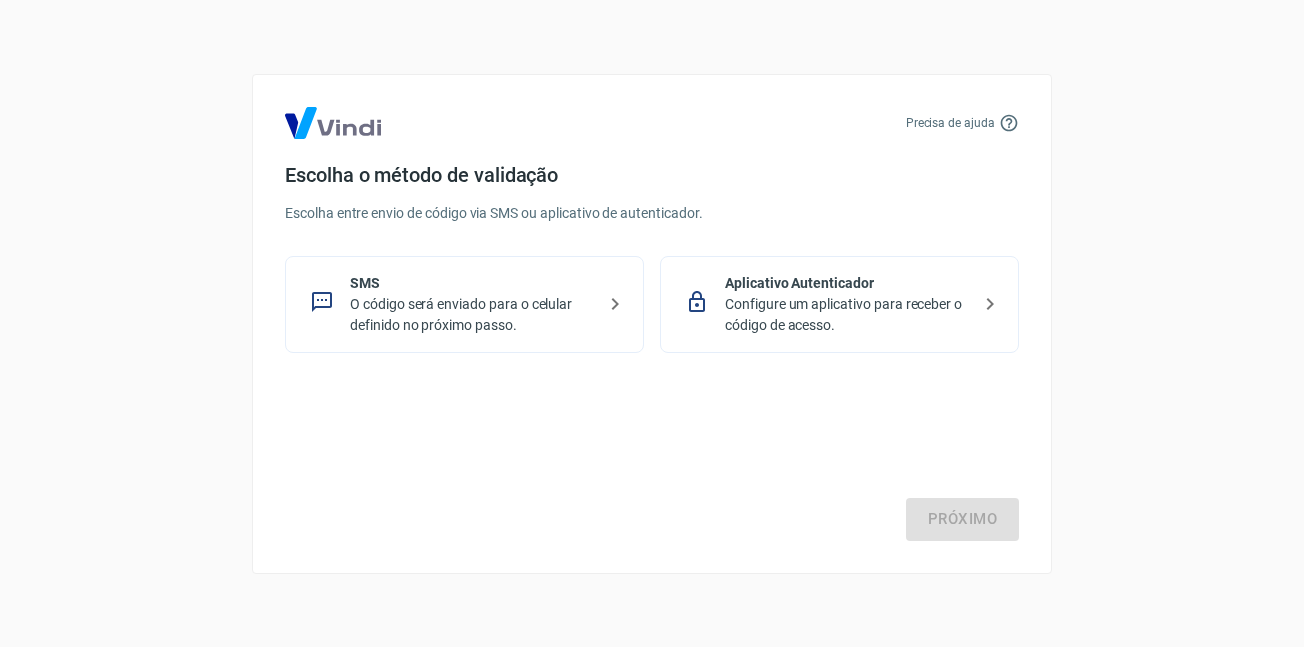 click on "Configure um aplicativo para receber o código de acesso." at bounding box center [847, 315] 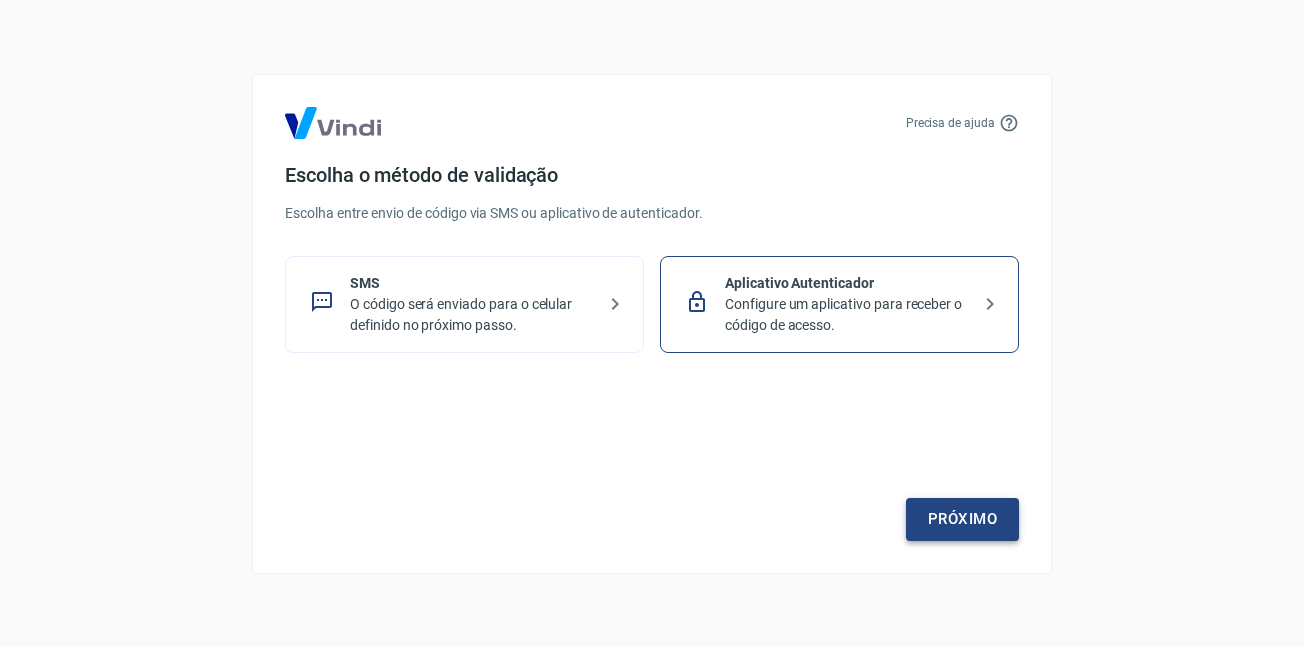 click on "Próximo" at bounding box center (962, 519) 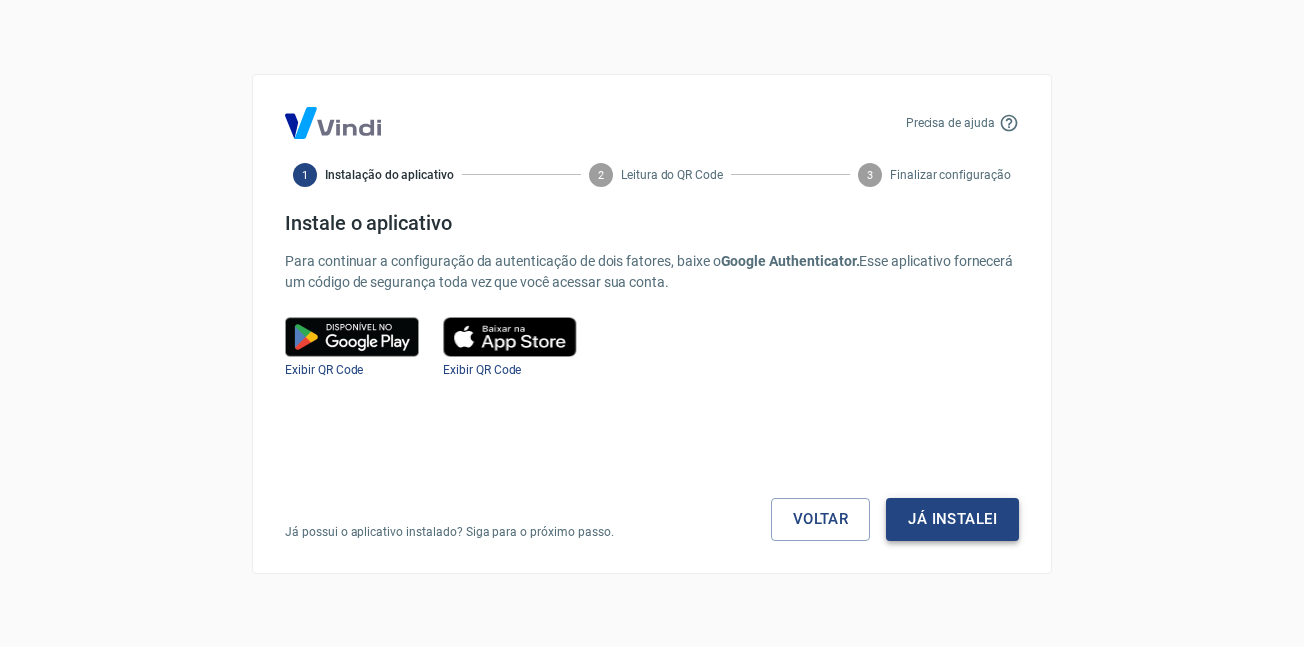 click on "Já instalei" at bounding box center [952, 519] 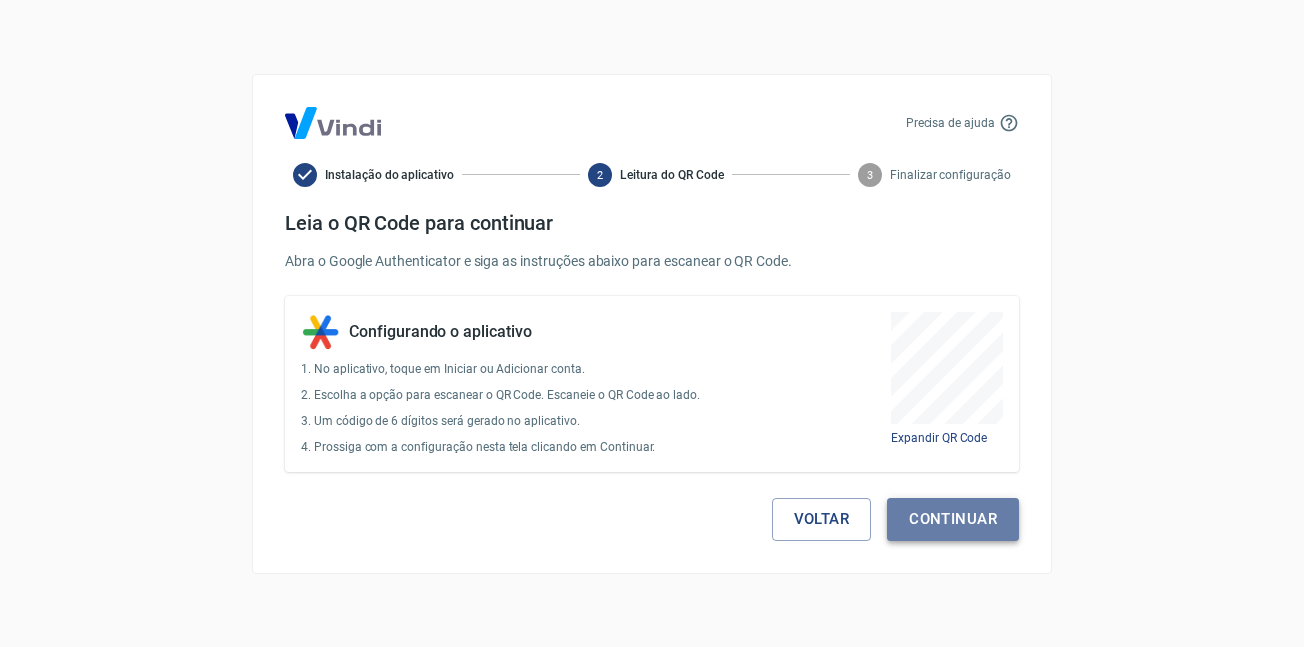 click on "Continuar" at bounding box center [953, 519] 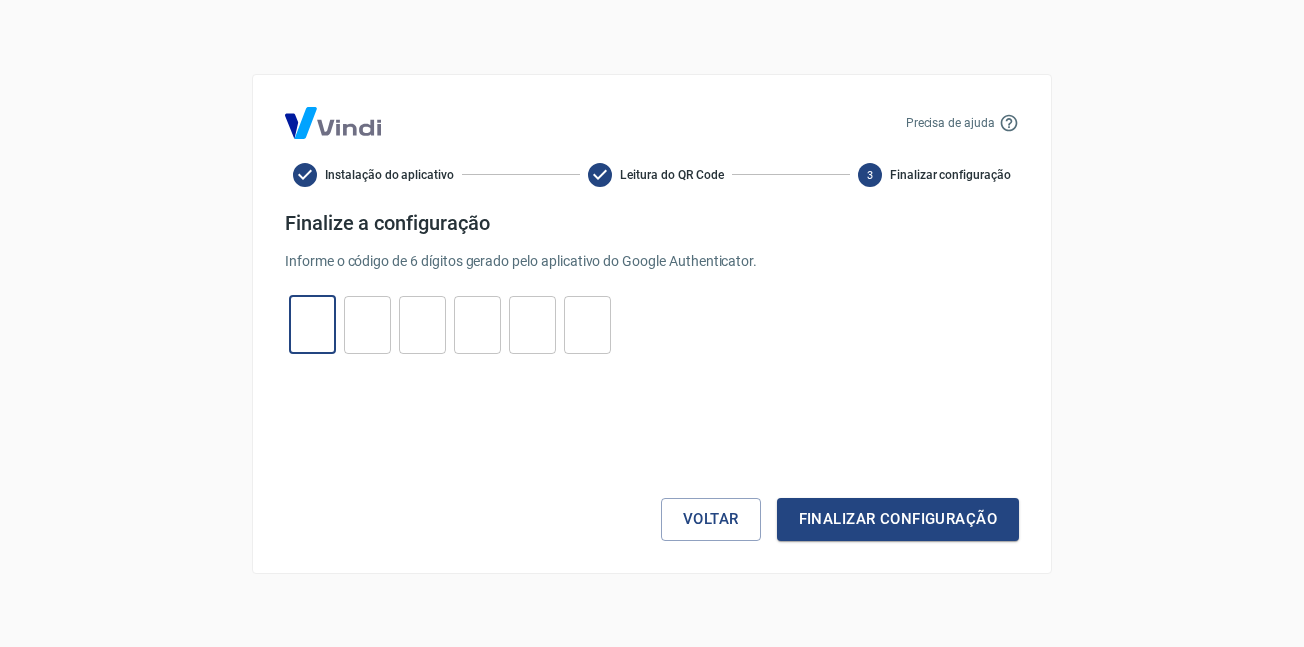 click at bounding box center [312, 324] 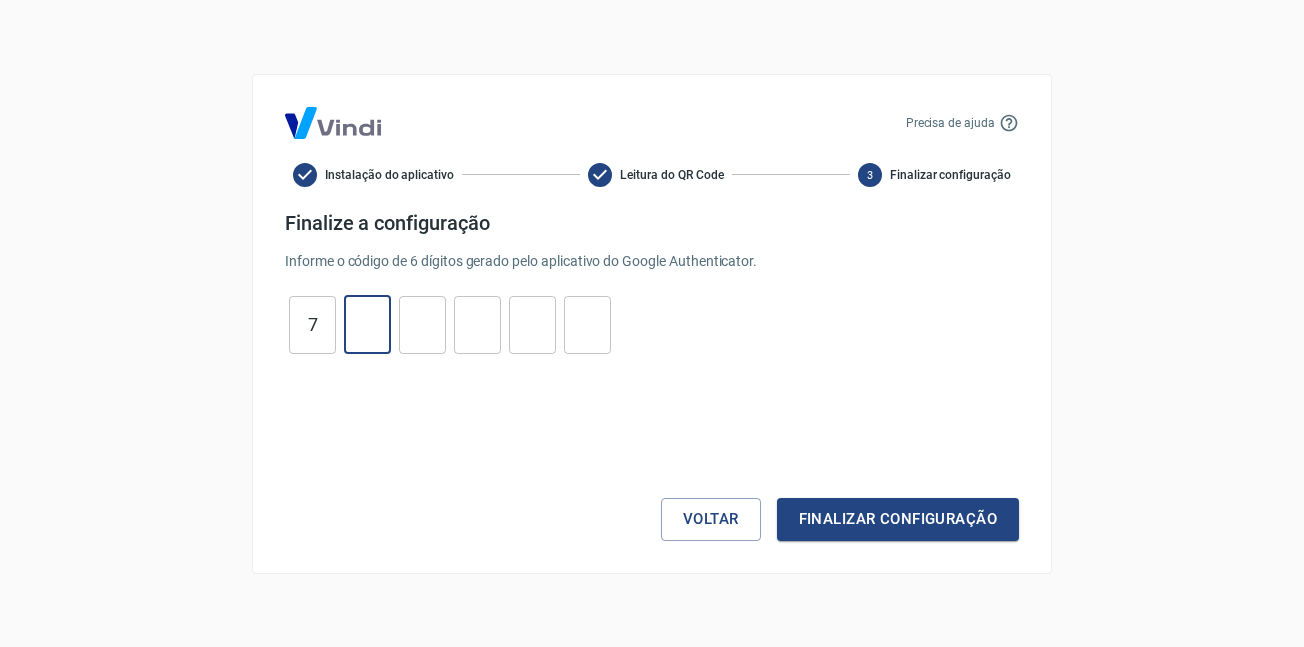 type on "4" 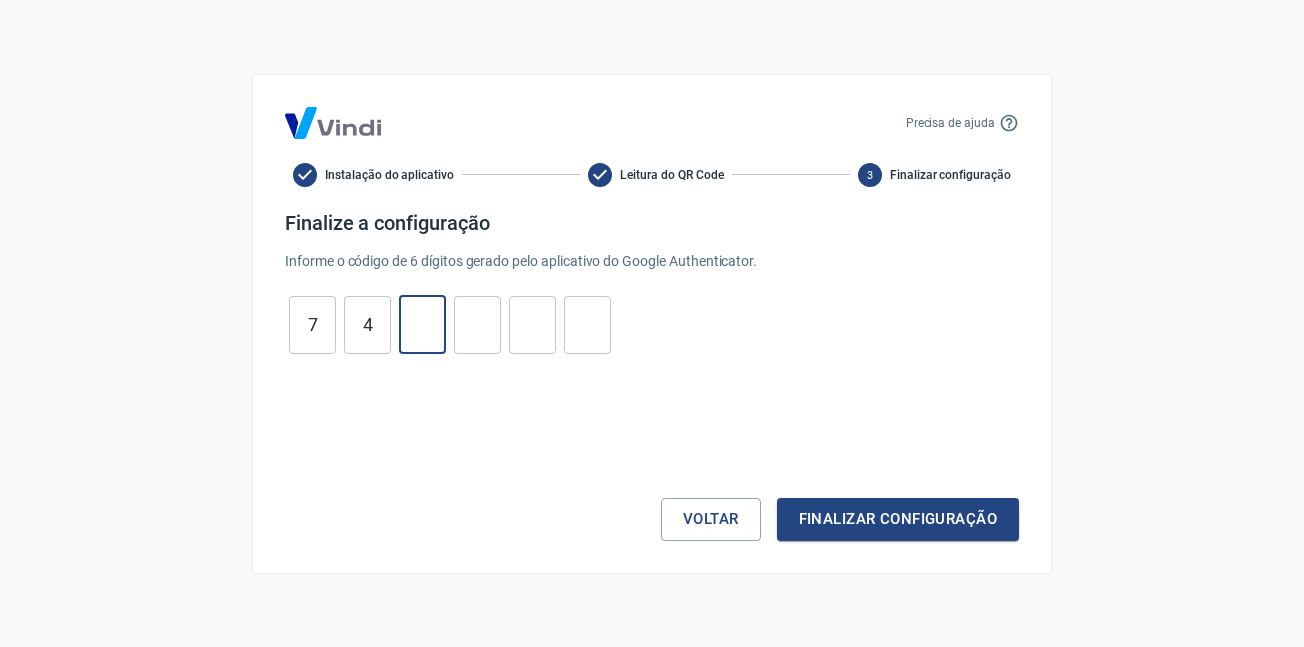 type on "5" 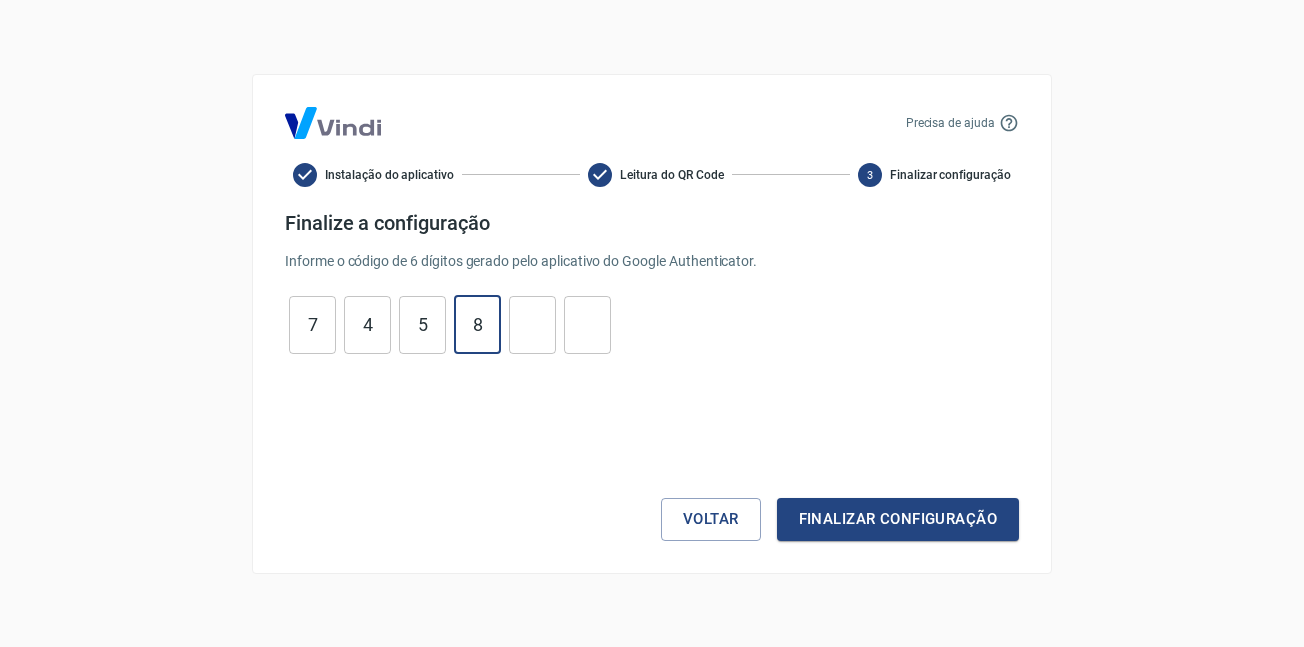 type on "8" 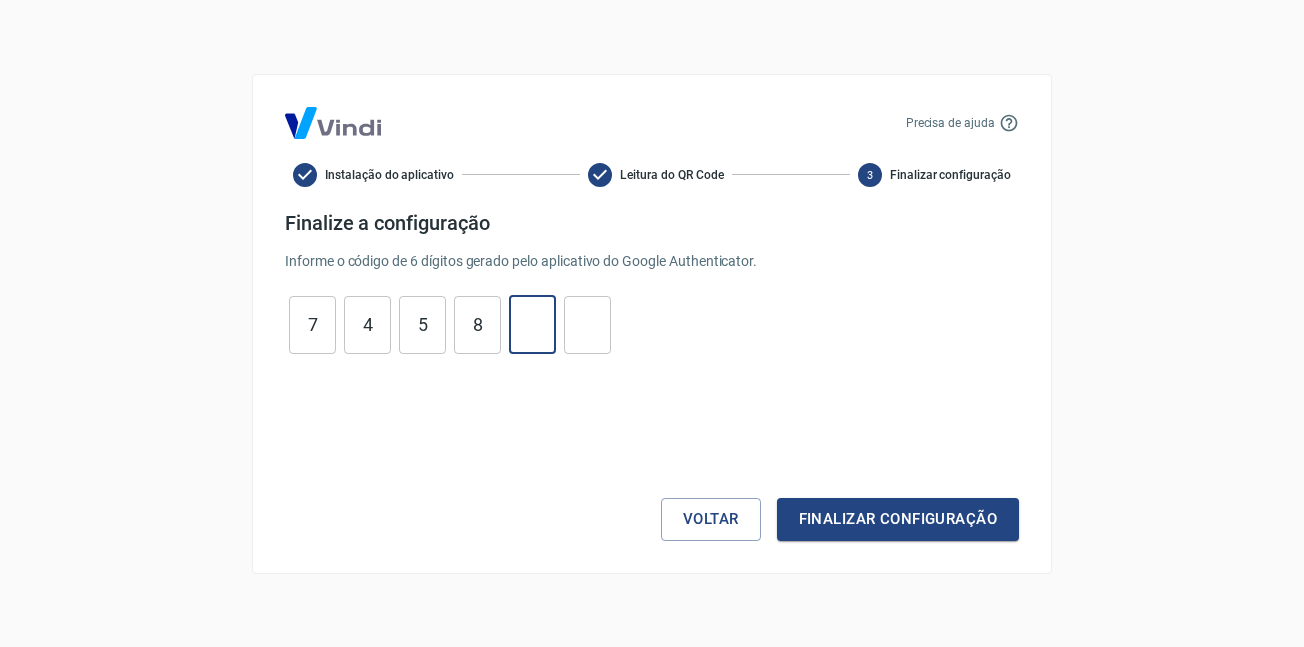 type on "0" 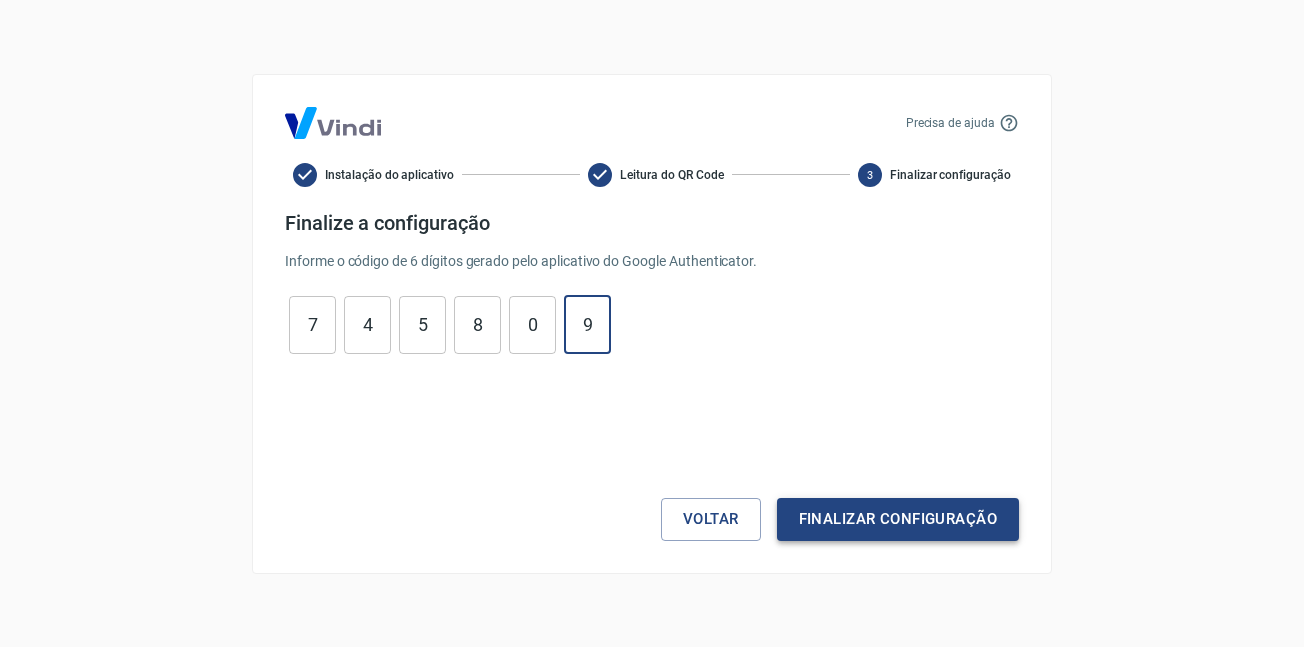 type on "9" 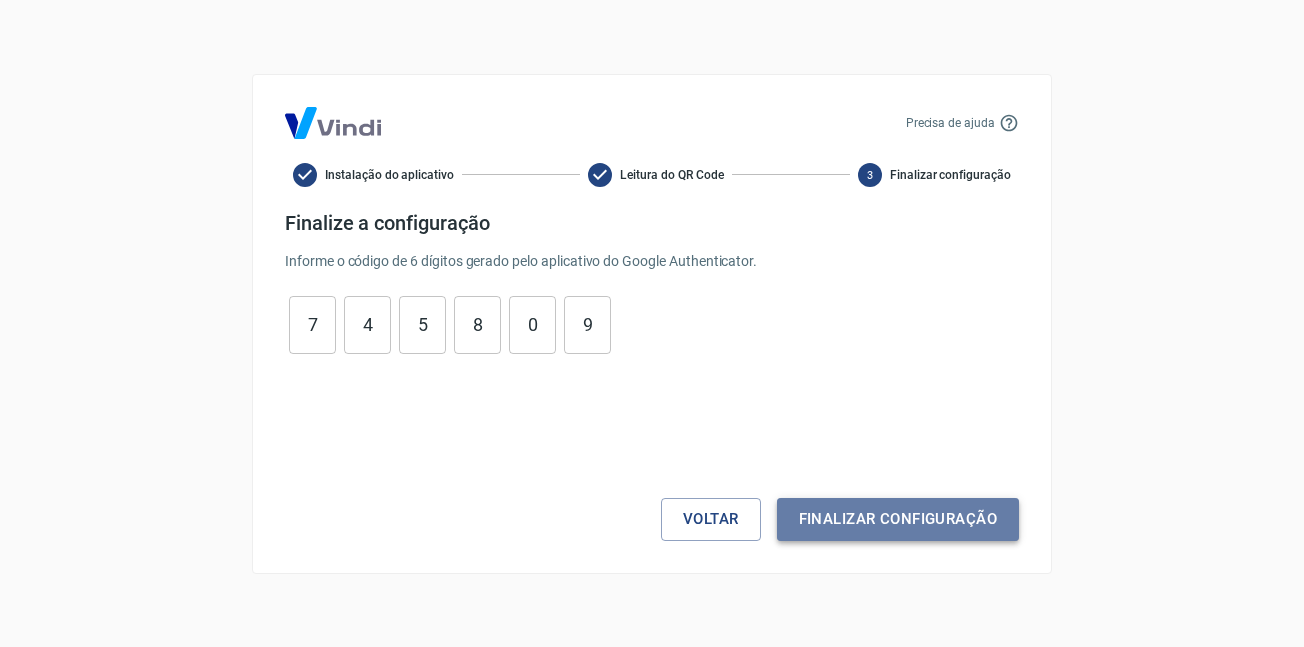 click on "Finalizar configuração" at bounding box center (898, 519) 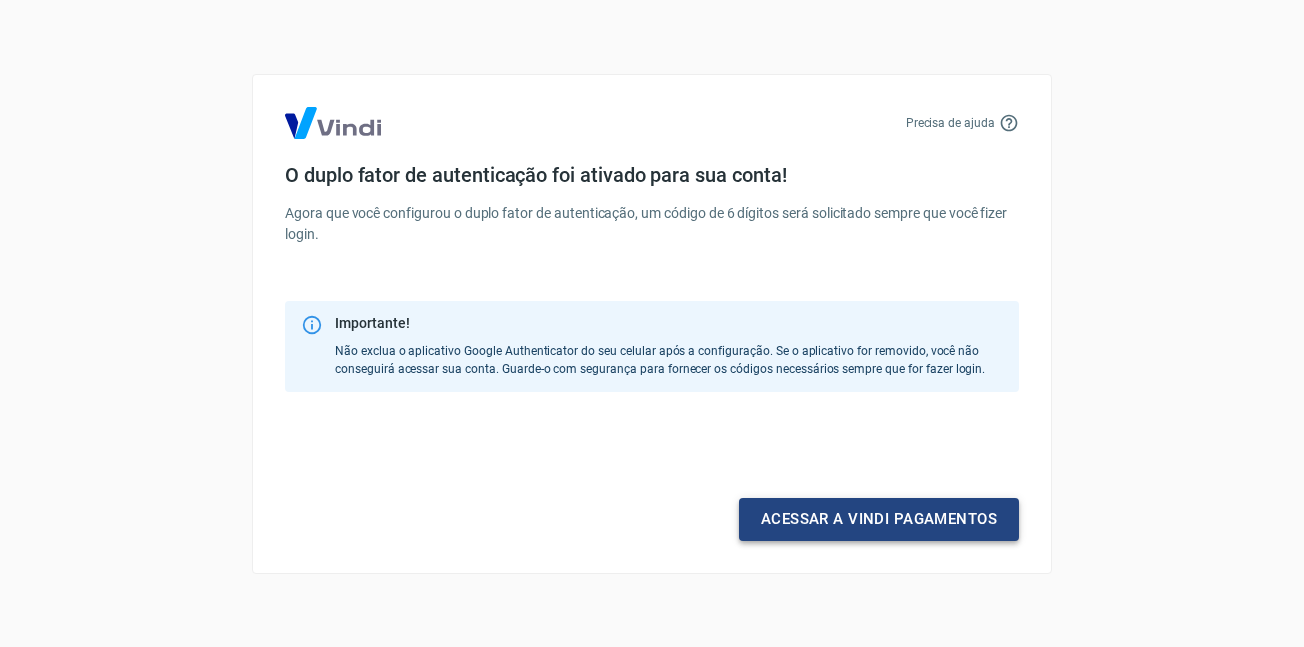 click on "Acessar a Vindi pagamentos" at bounding box center [879, 519] 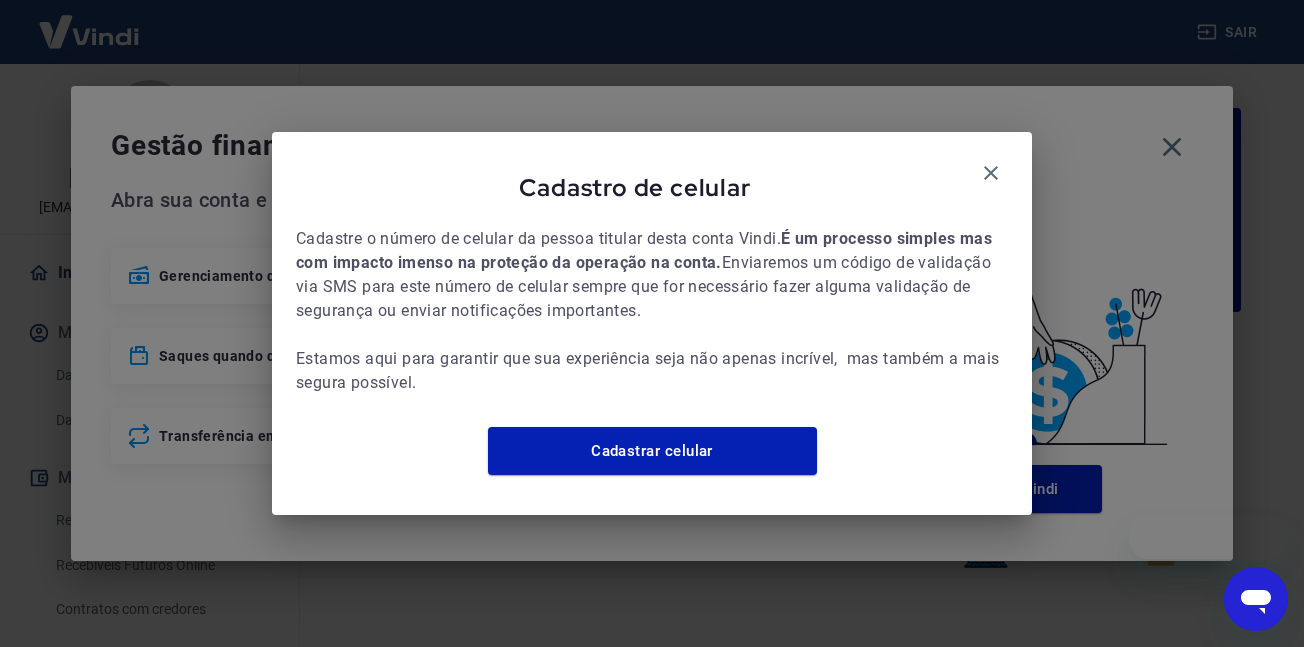 scroll, scrollTop: 0, scrollLeft: 0, axis: both 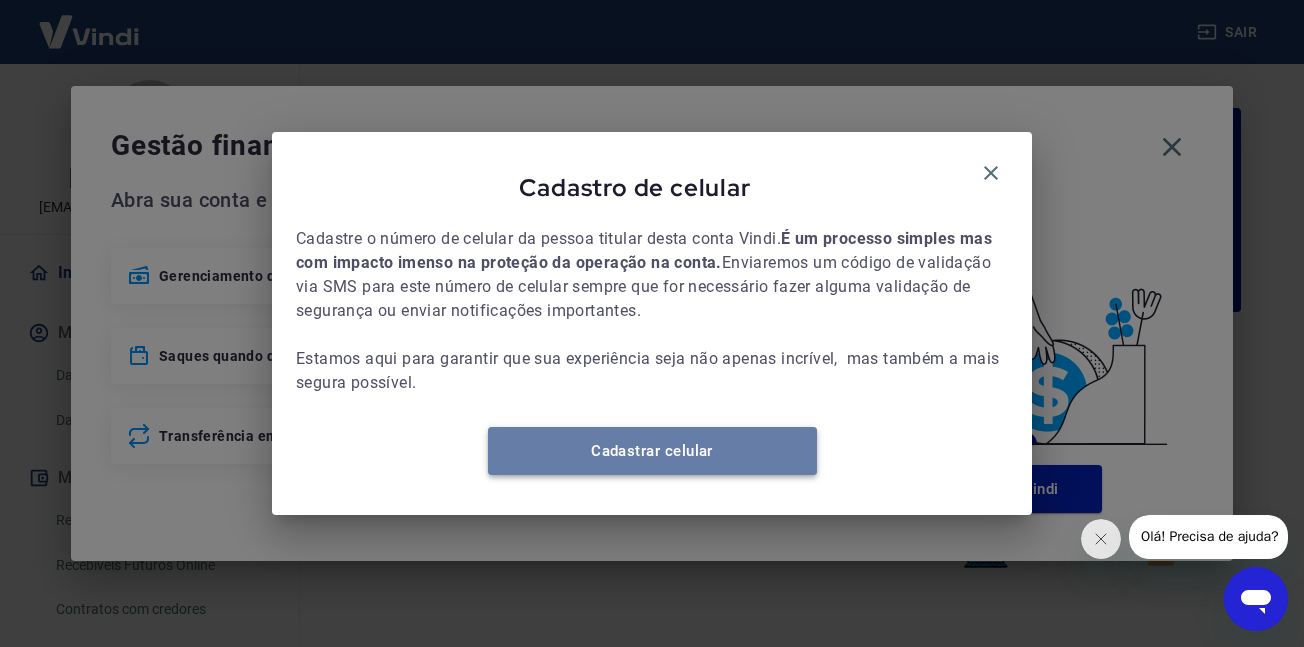 click on "Cadastrar celular" at bounding box center [652, 451] 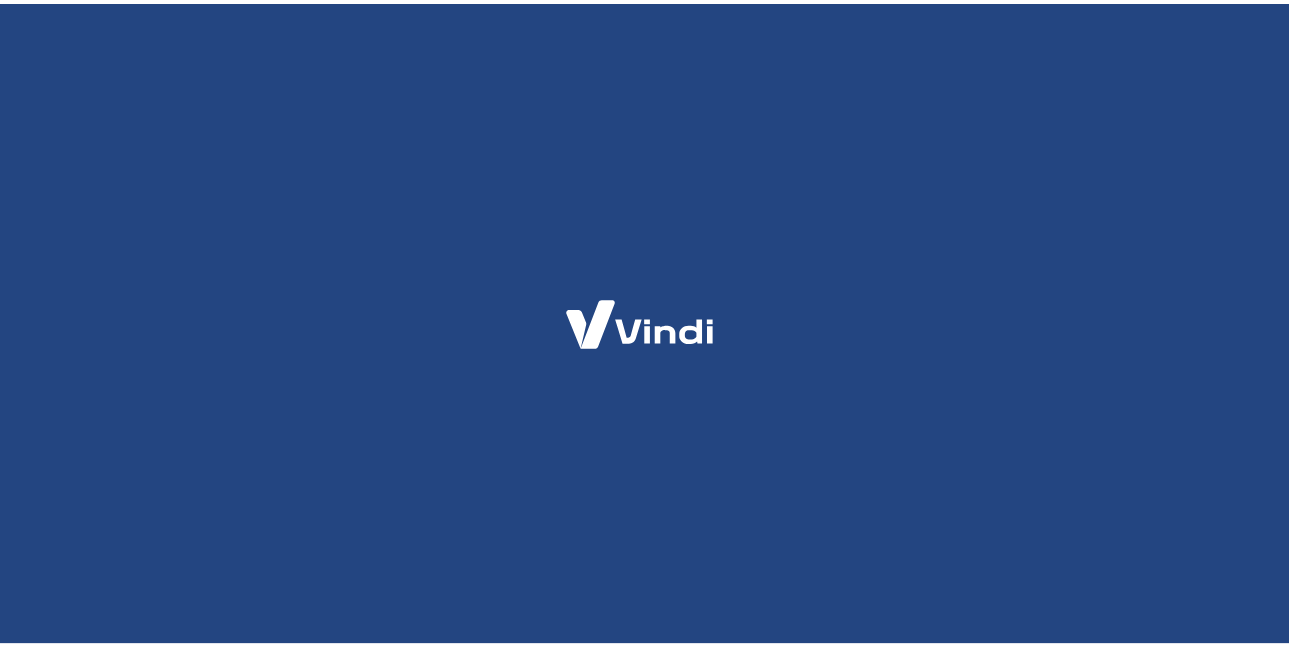 scroll, scrollTop: 0, scrollLeft: 0, axis: both 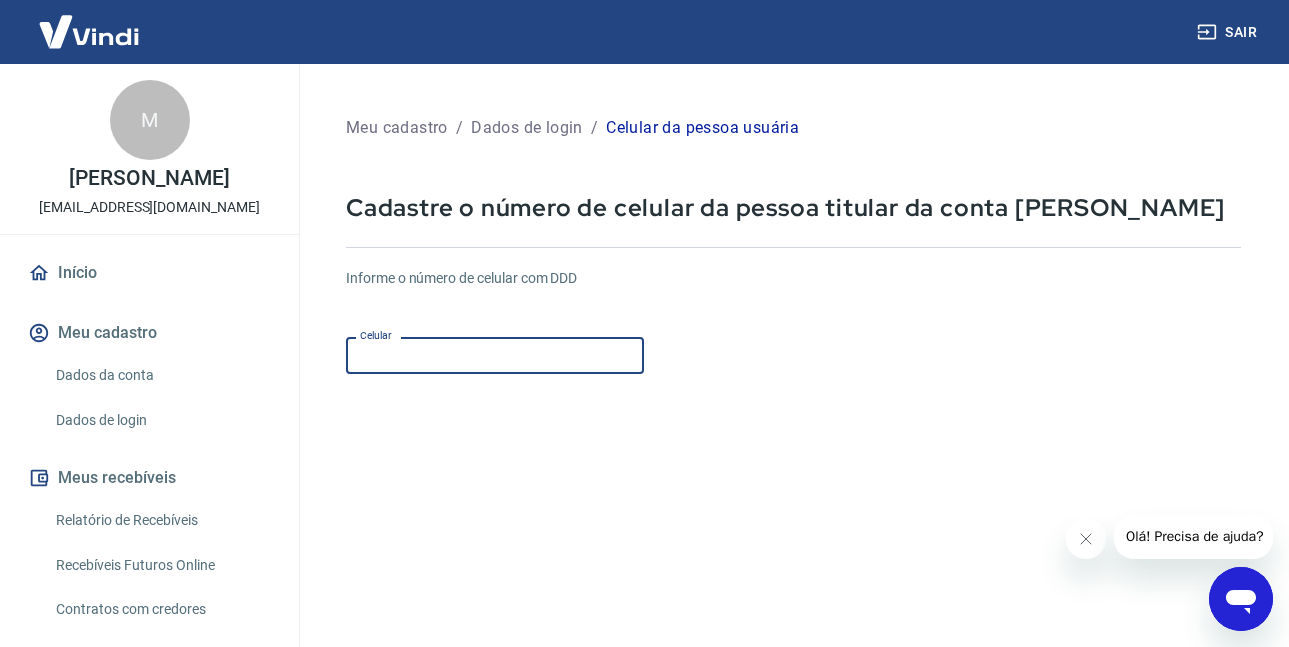 click on "Celular" at bounding box center [495, 355] 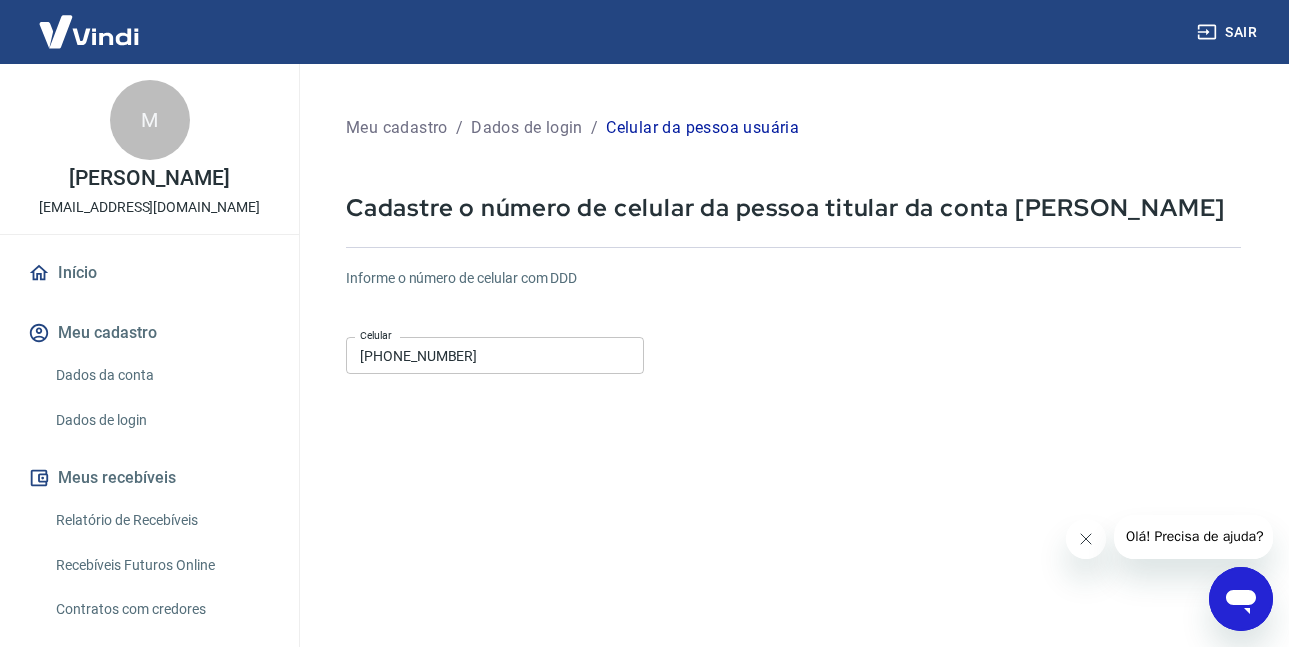 click 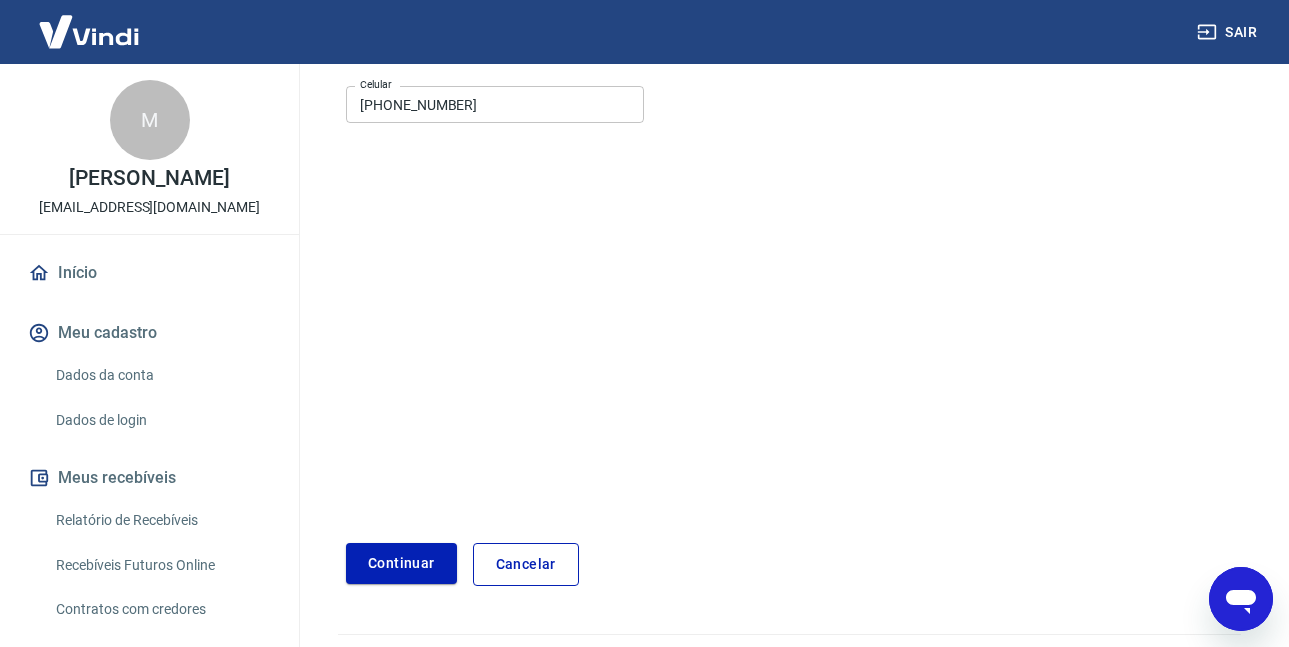 scroll, scrollTop: 300, scrollLeft: 0, axis: vertical 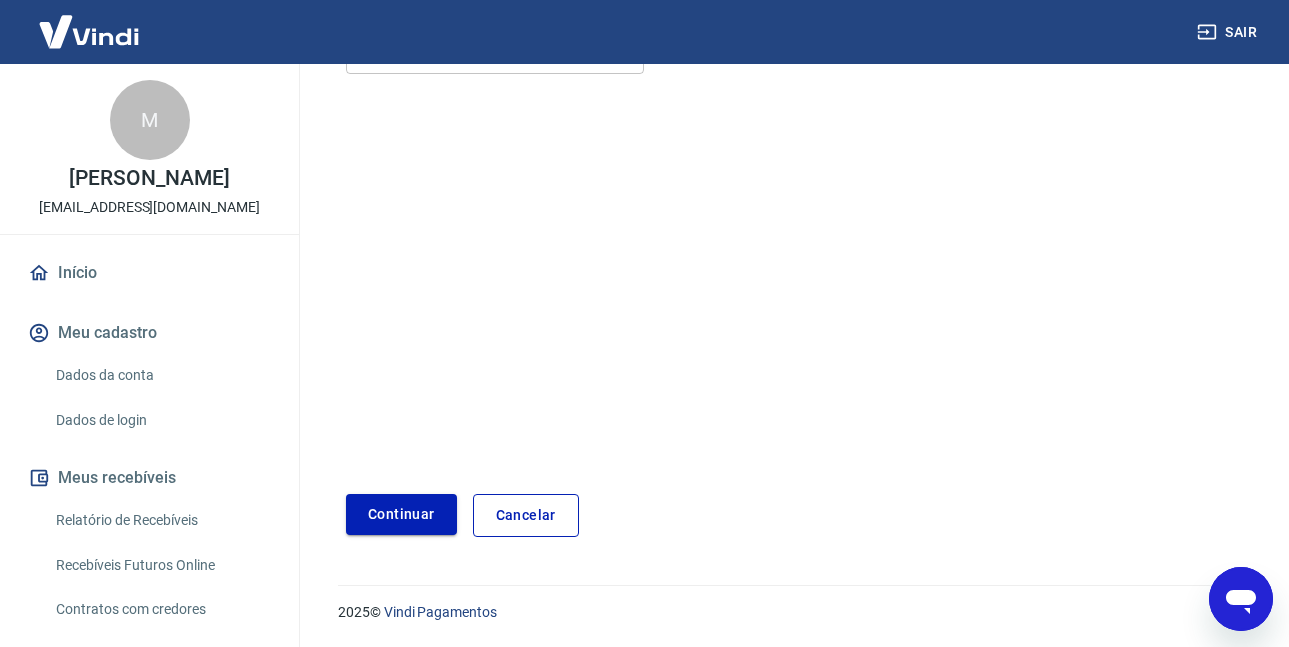 click on "Continuar" at bounding box center (401, 514) 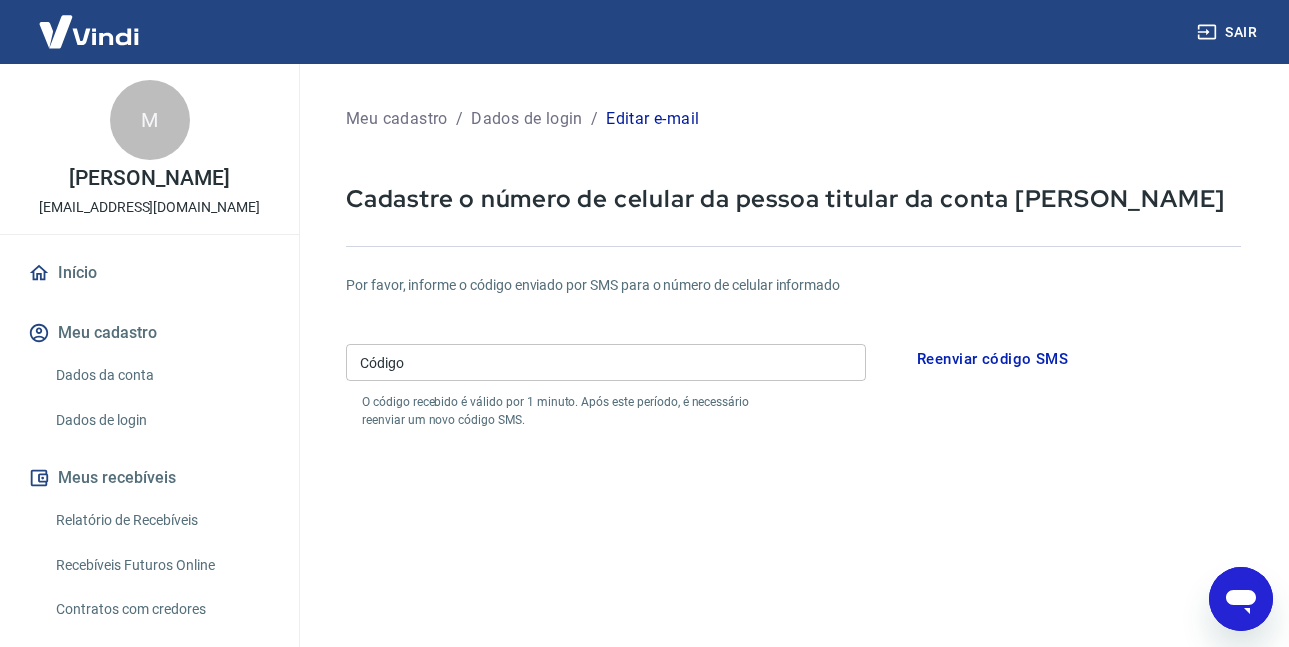 scroll, scrollTop: 8, scrollLeft: 0, axis: vertical 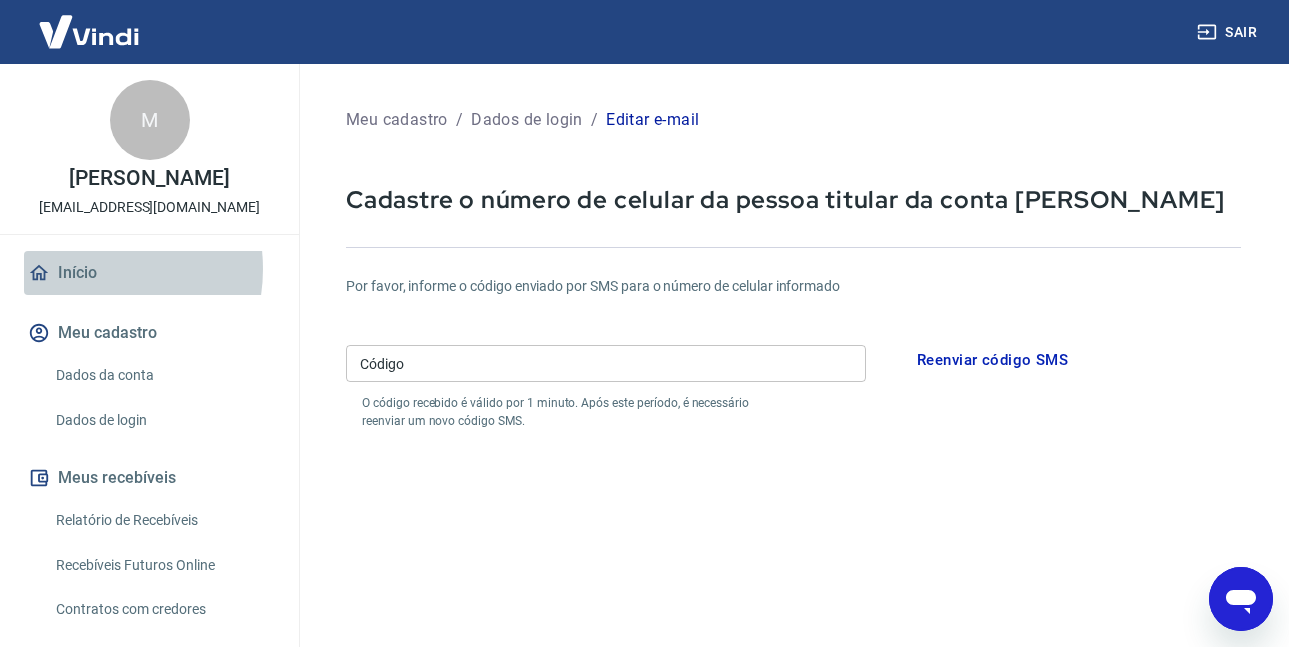 click on "Início" at bounding box center (149, 273) 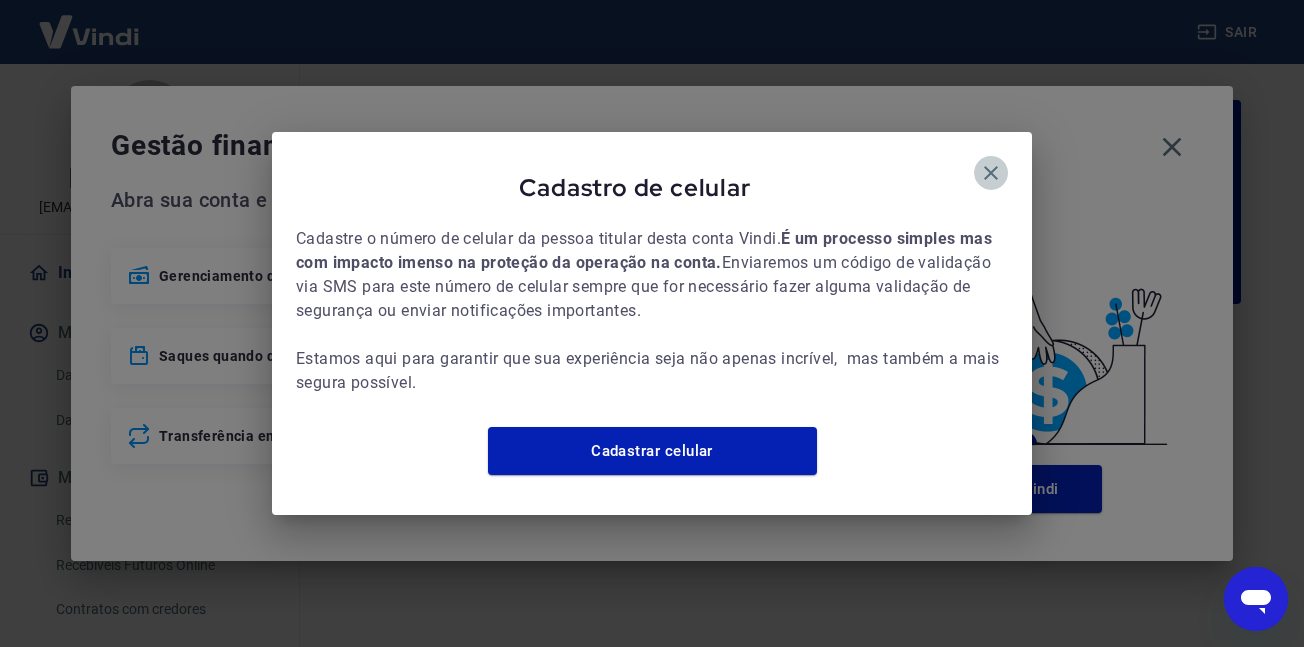 click 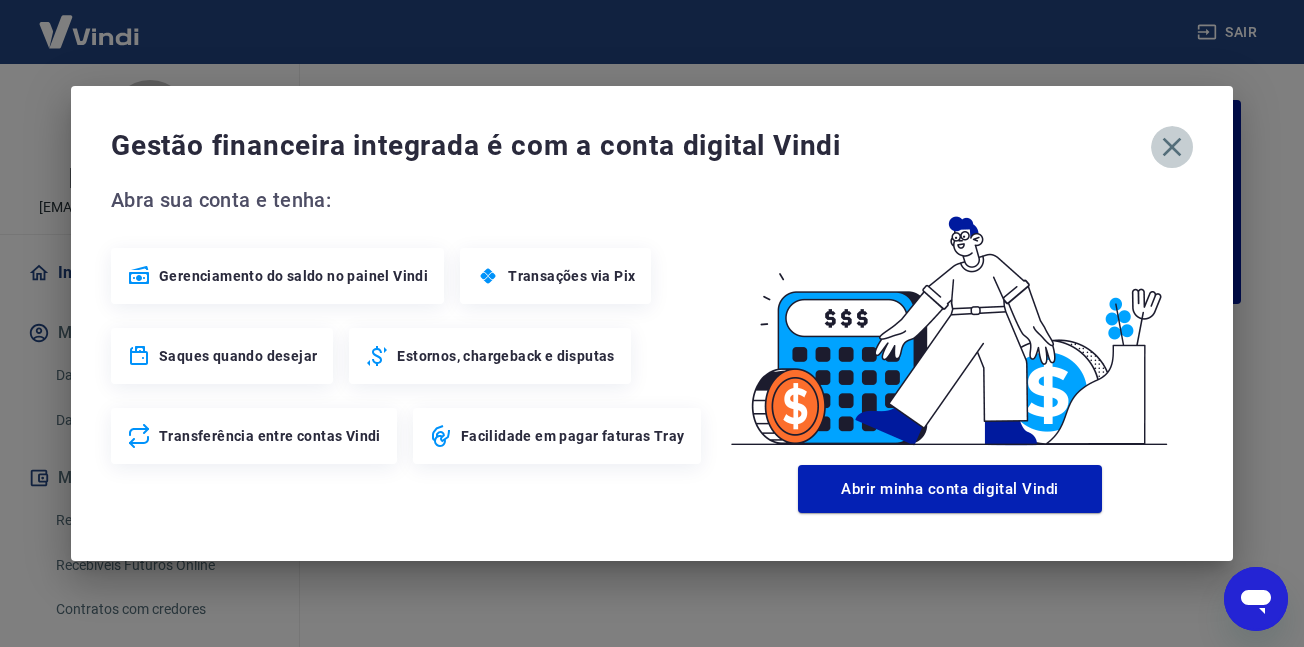 click 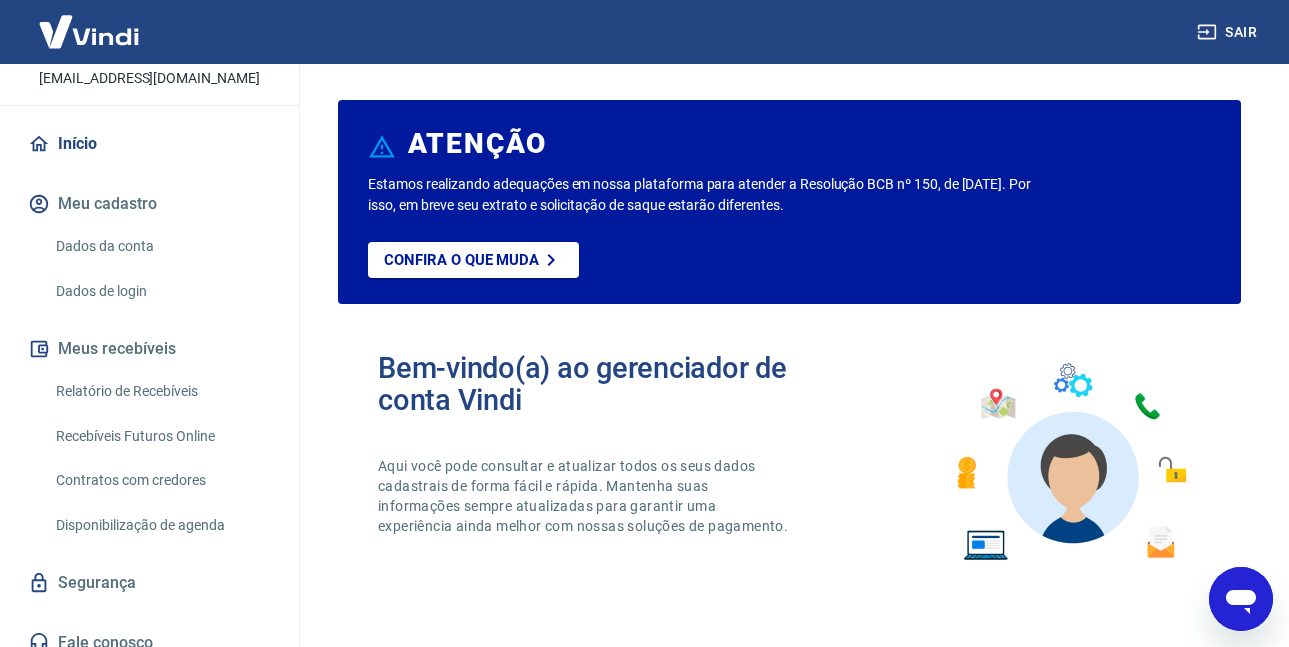 scroll, scrollTop: 168, scrollLeft: 0, axis: vertical 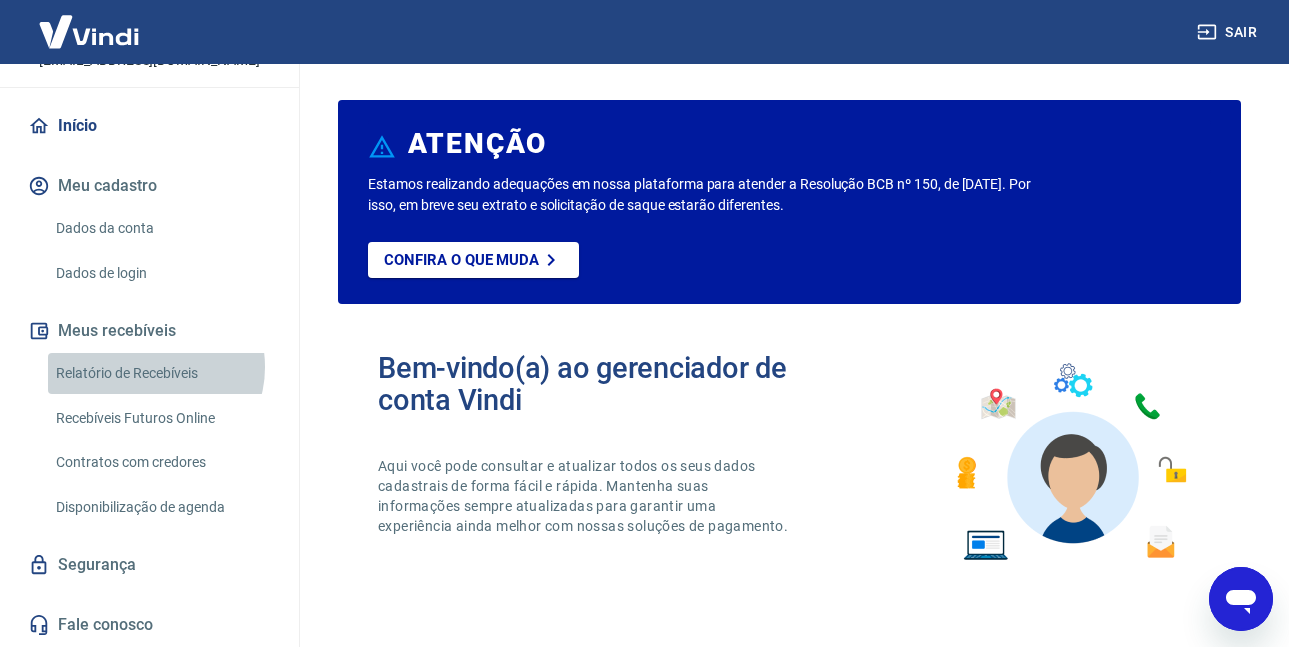 click on "Relatório de Recebíveis" at bounding box center [161, 373] 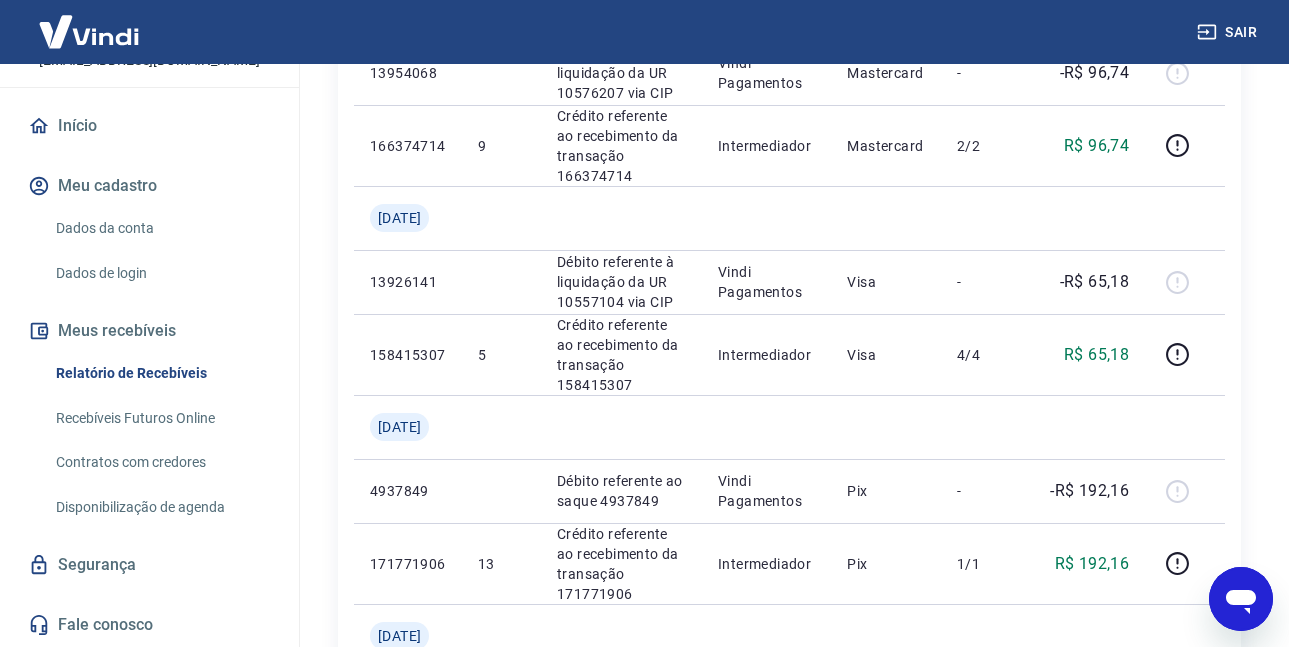 scroll, scrollTop: 1075, scrollLeft: 0, axis: vertical 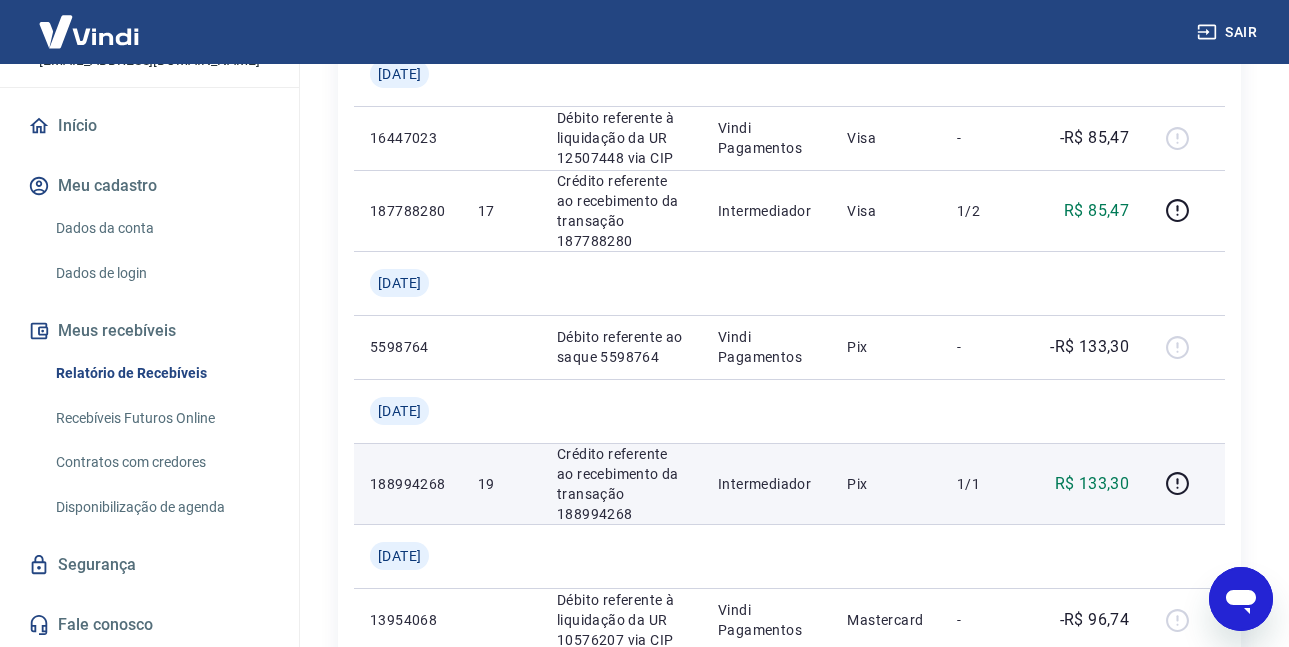drag, startPoint x: 1099, startPoint y: 483, endPoint x: 1121, endPoint y: 479, distance: 22.36068 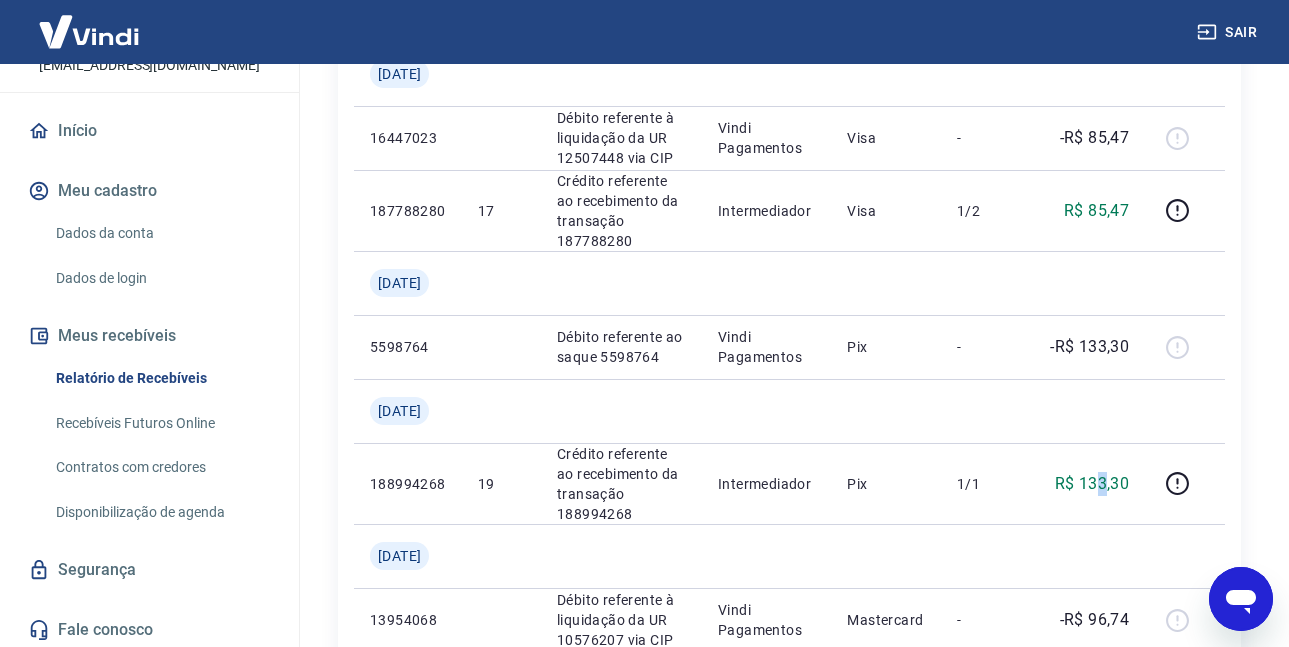 scroll, scrollTop: 168, scrollLeft: 0, axis: vertical 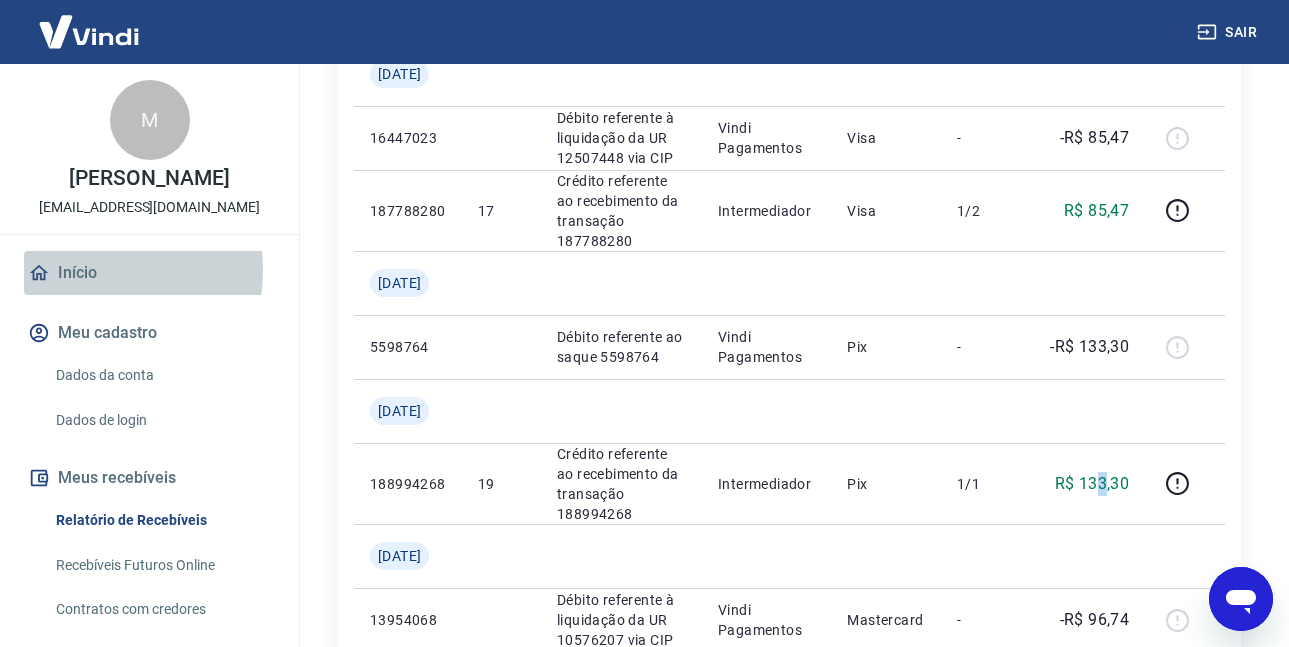 click on "Início" at bounding box center [149, 273] 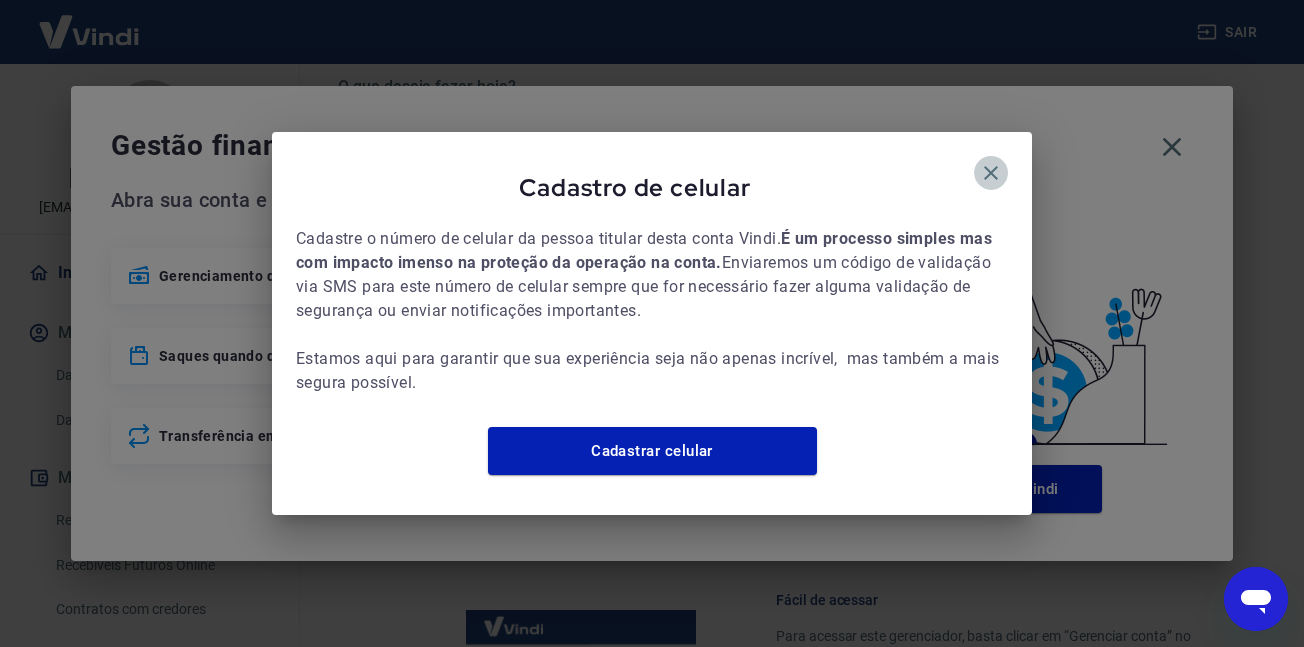 click 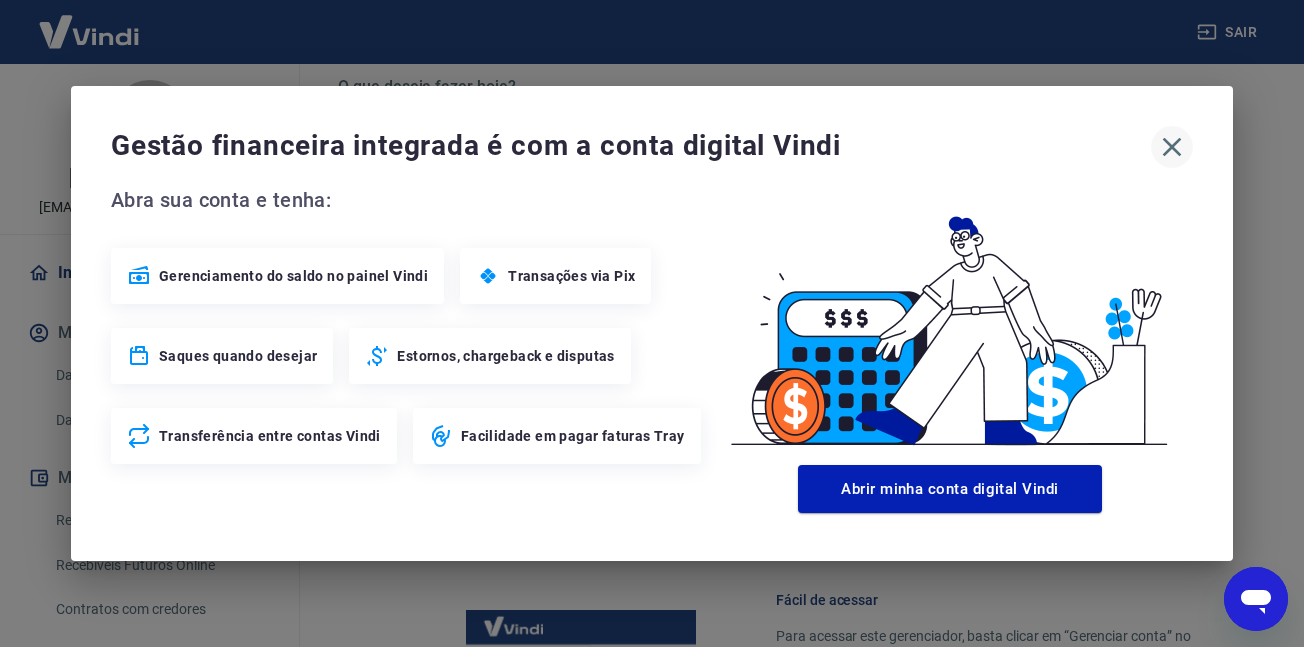 click 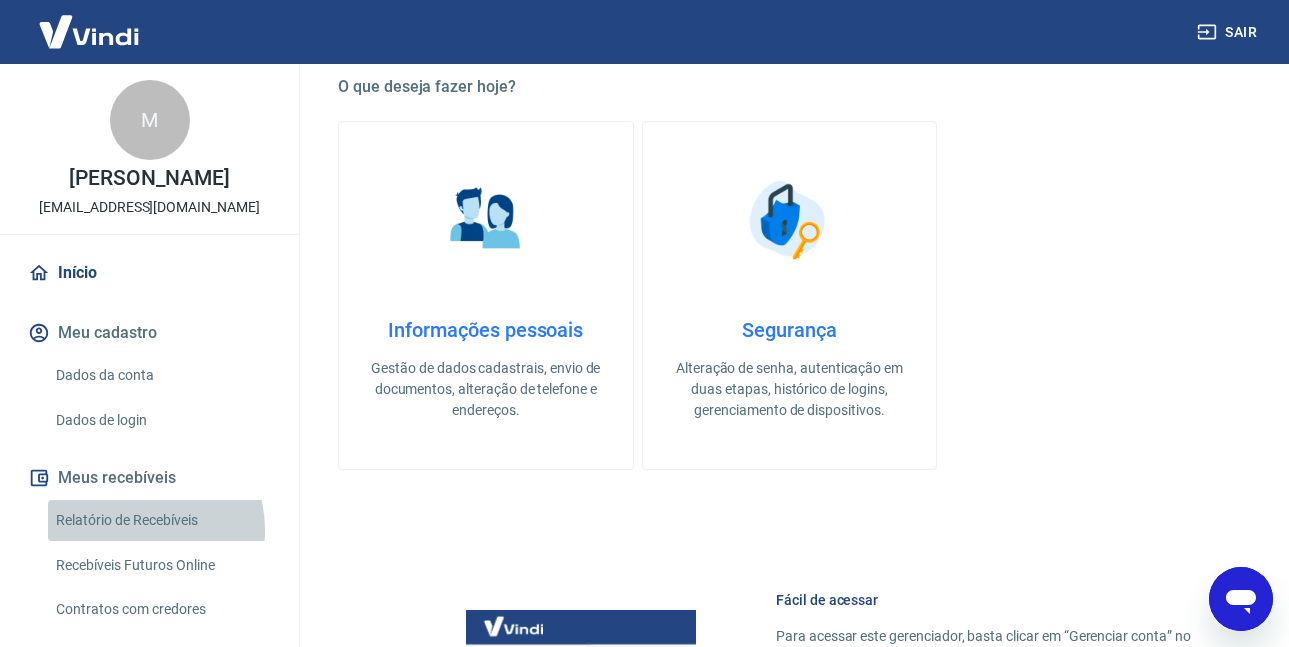 click on "Relatório de Recebíveis" at bounding box center [161, 520] 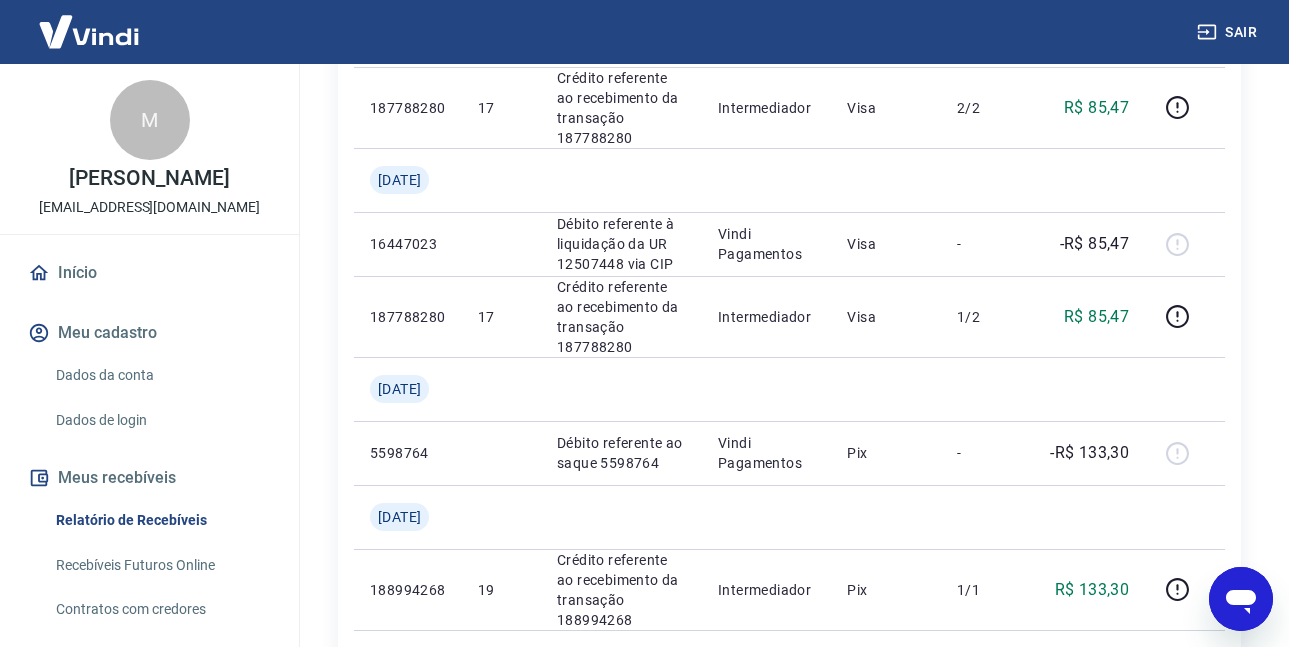 scroll, scrollTop: 489, scrollLeft: 0, axis: vertical 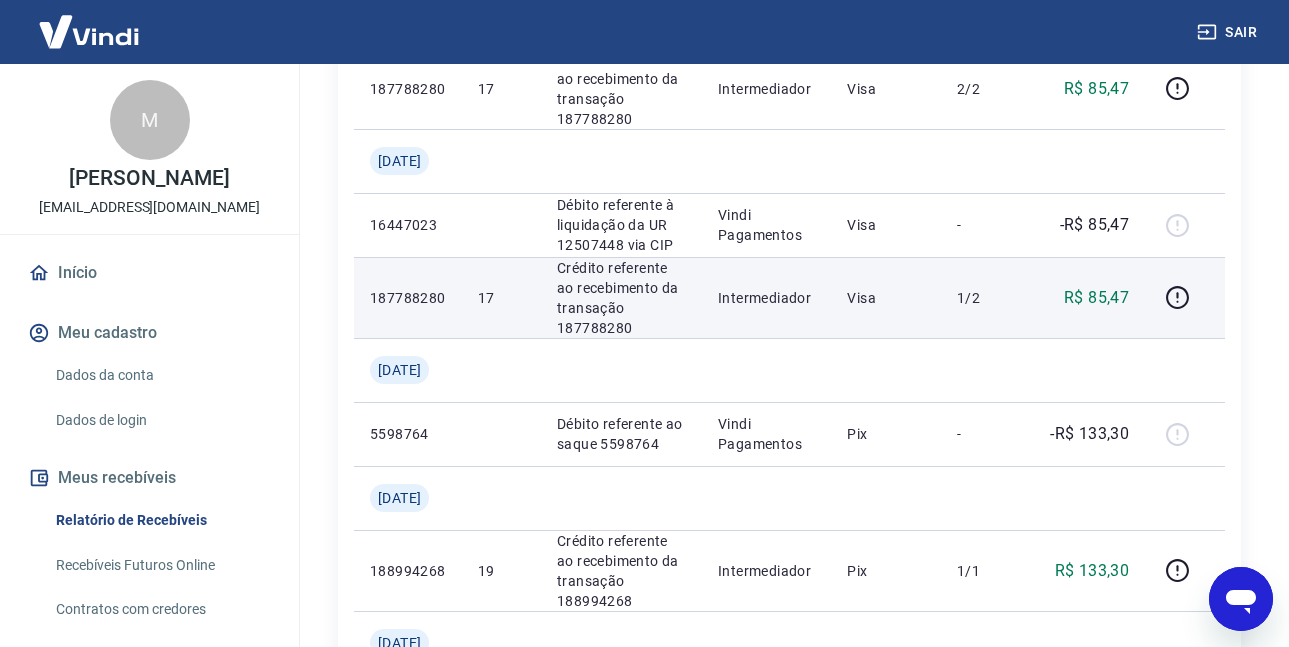 click on "R$ 85,47" at bounding box center [1096, 298] 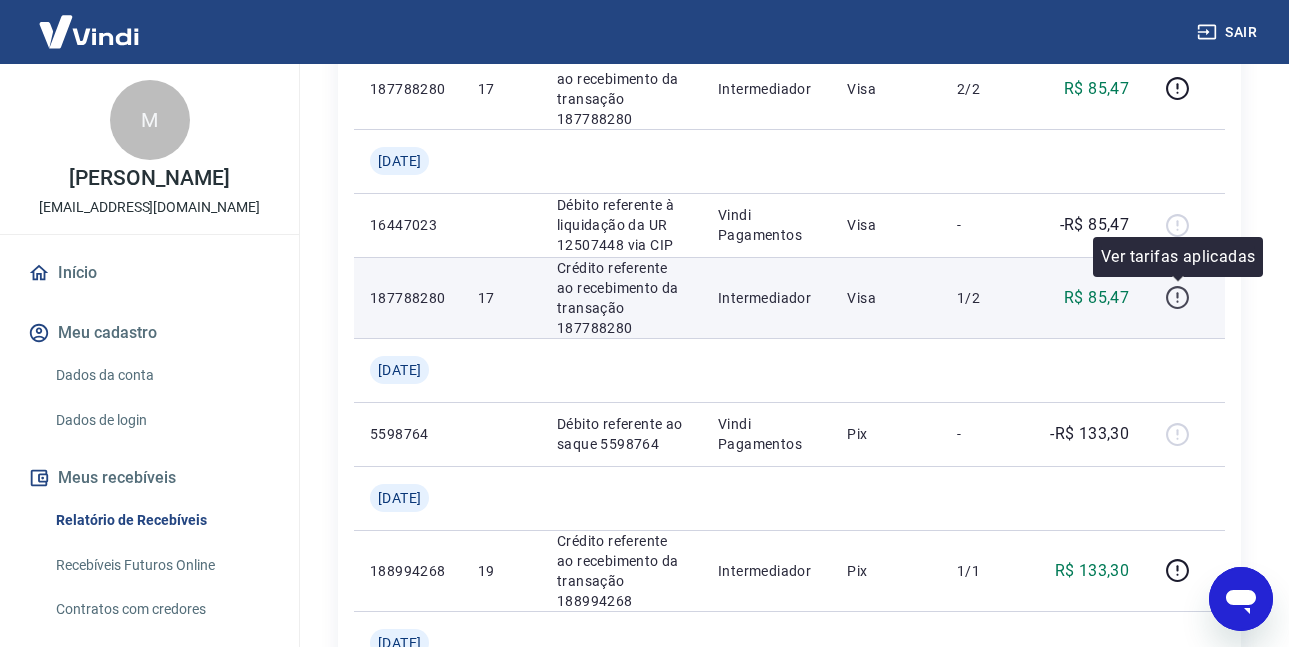 click 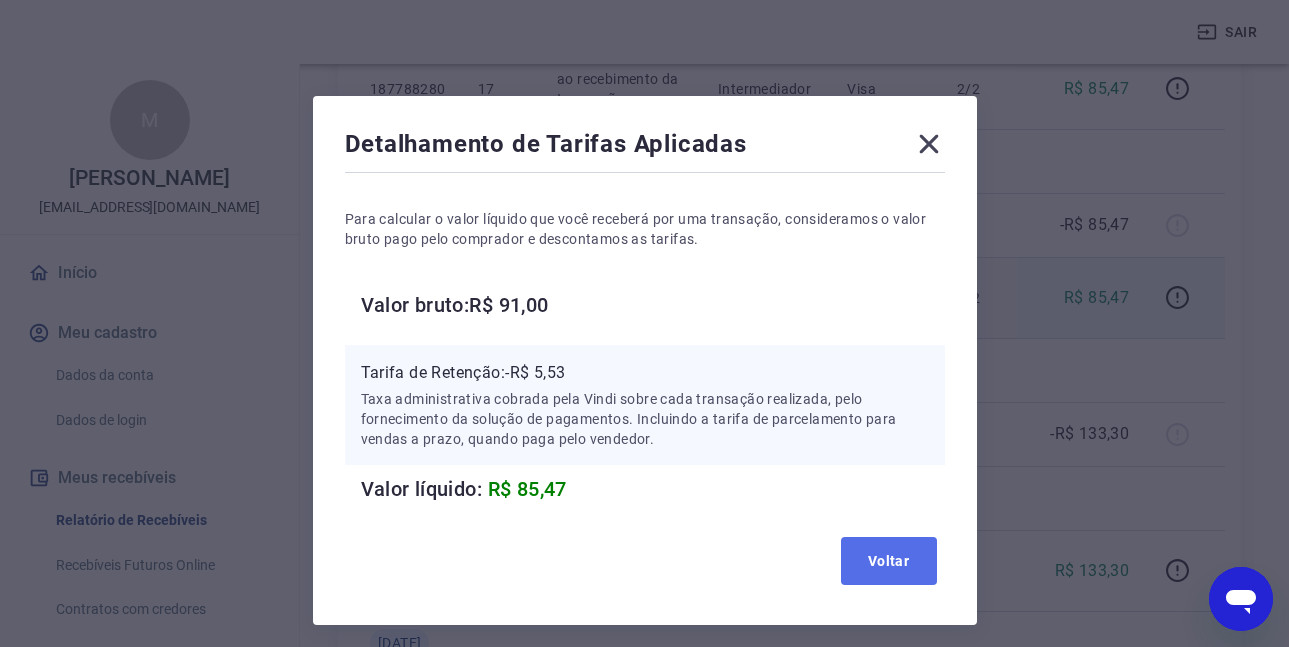 click on "Voltar" at bounding box center (889, 561) 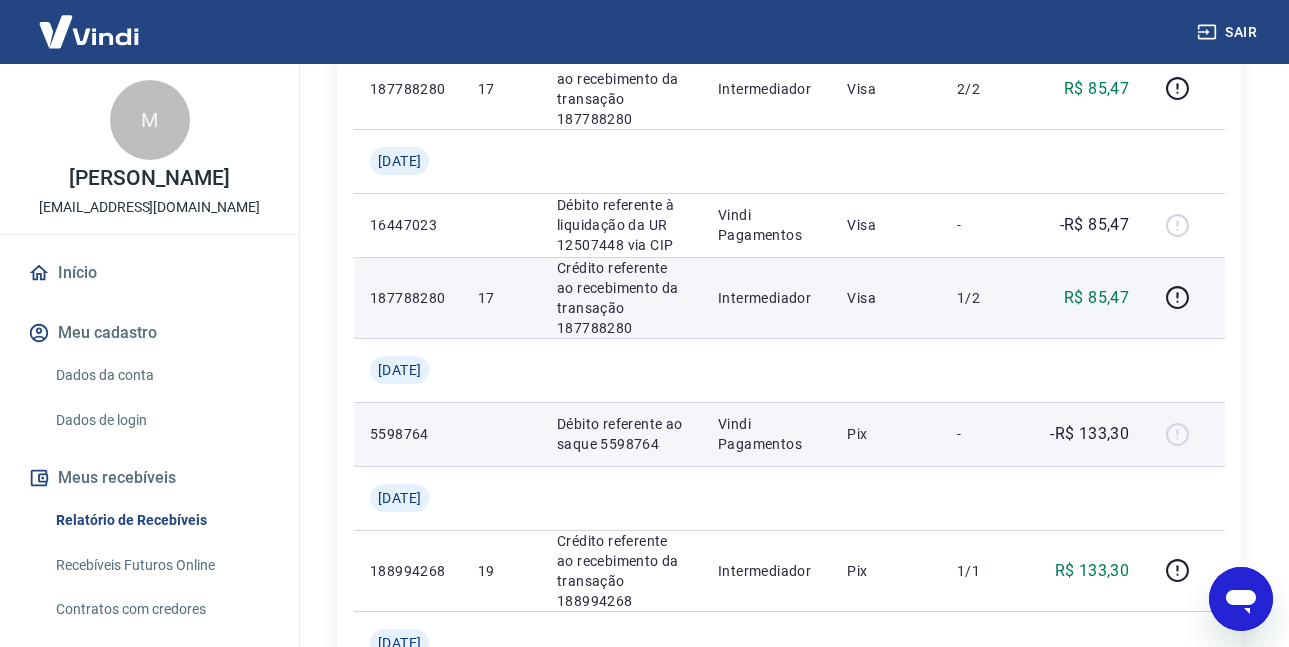 click on "-R$ 133,30" at bounding box center [1089, 434] 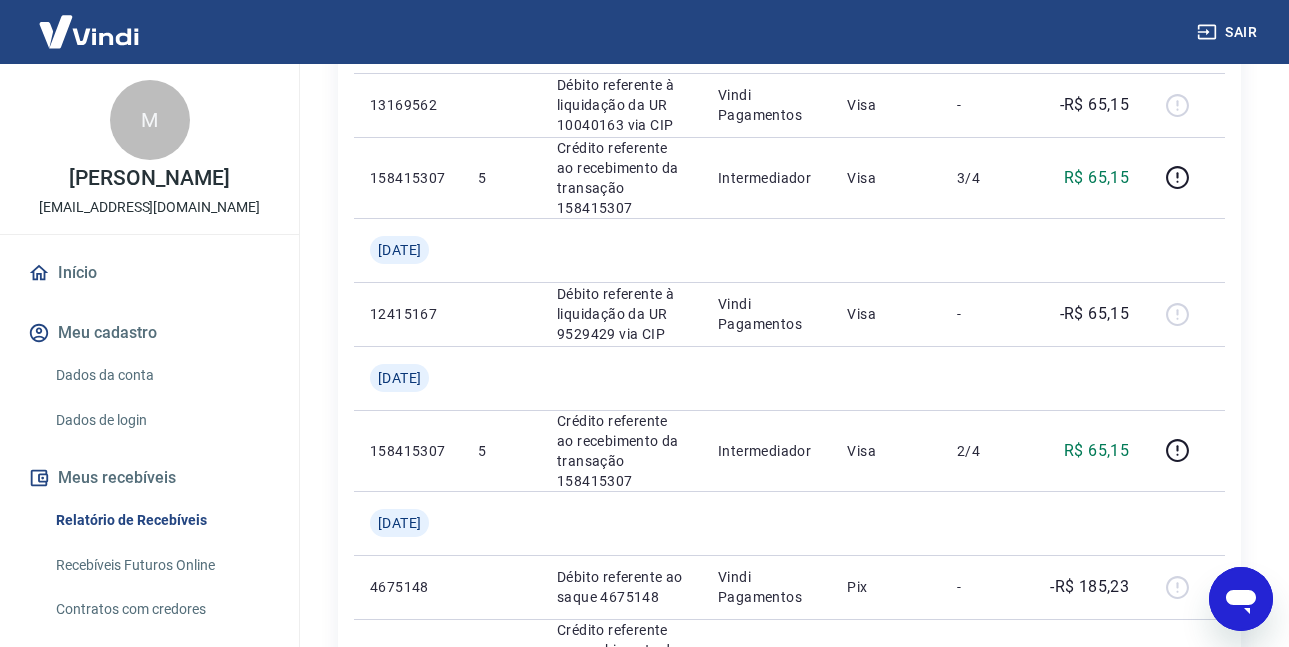scroll, scrollTop: 1922, scrollLeft: 0, axis: vertical 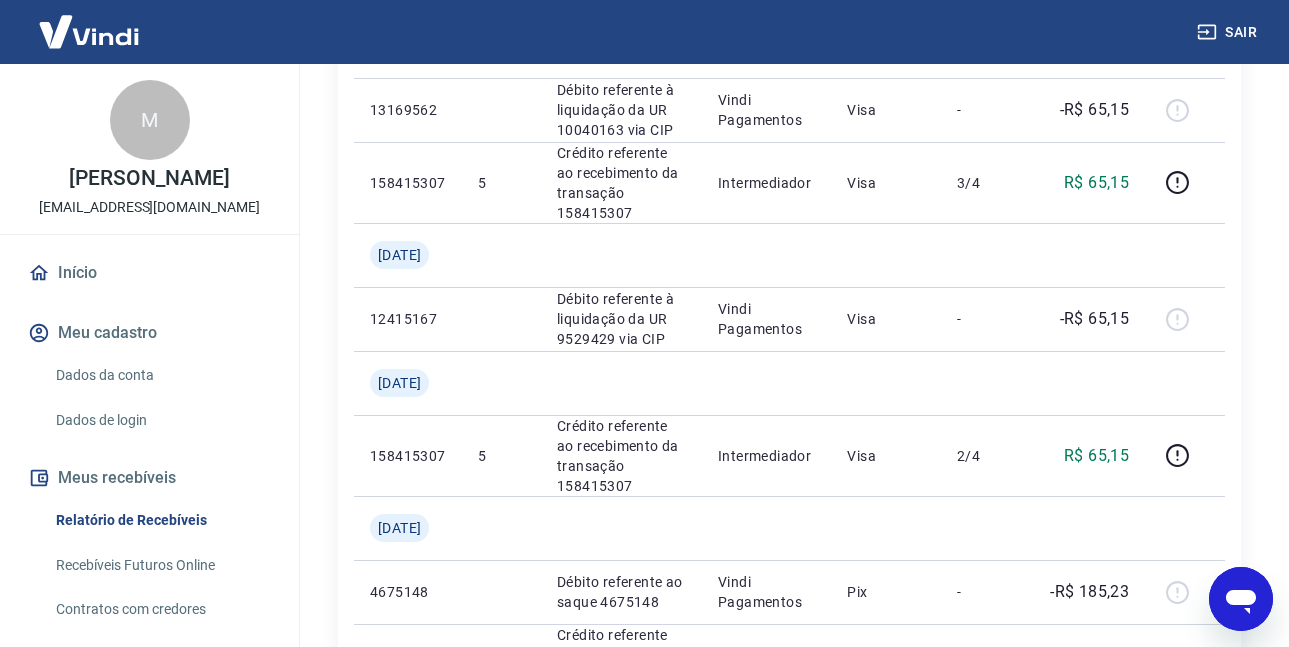 click on "Início / Meus Recebíveis / Relatório de Recebíveis Relatório de Recebíveis Saiba como funciona a programação dos recebimentos Saiba como funciona a programação dos recebimentos Filtros Exportar ID Pedido Descrição Origem Pagamento Parcelas Valor Líq. Tarifas [DATE] 17025026 Débito referente à liquidação da UR 12996061 via CIP Vindi Pagamentos Visa - -R$ 85,47 187788280 17 Crédito referente ao recebimento da transação 187788280 Intermediador Visa 2/2 R$ 85,47 [DATE] 16447023 Débito referente à liquidação da UR 12507448 via CIP Vindi Pagamentos Visa - -R$ 85,47 187788280 17 Crédito referente ao recebimento da transação 187788280 Intermediador Visa 1/2 R$ 85,47 [DATE] 5598764 Débito referente ao saque 5598764 Vindi Pagamentos Pix - -R$ 133,30 [DATE] 188994268 19 Crédito referente ao recebimento da transação 188994268 Intermediador Pix 1/1 R$ 133,30 [DATE] 13954068 Débito referente à liquidação da UR 10576207 via CIP Vindi Pagamentos Mastercard - 9" at bounding box center (789, -455) 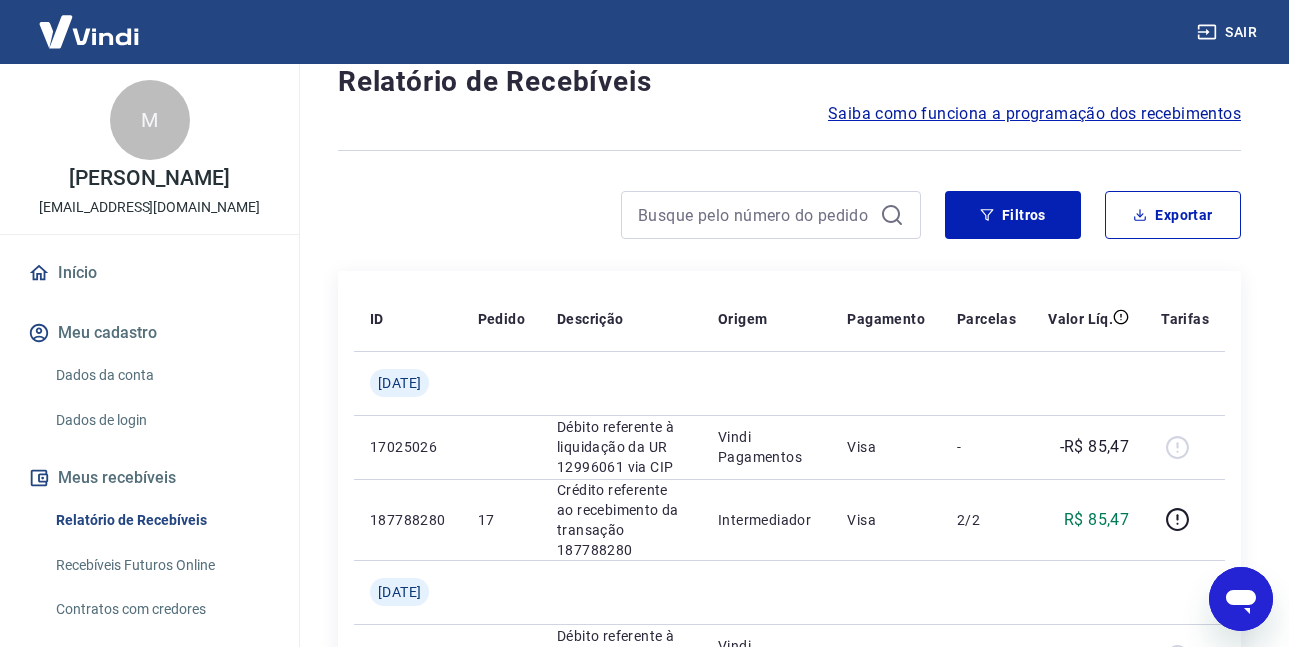 scroll, scrollTop: 19, scrollLeft: 0, axis: vertical 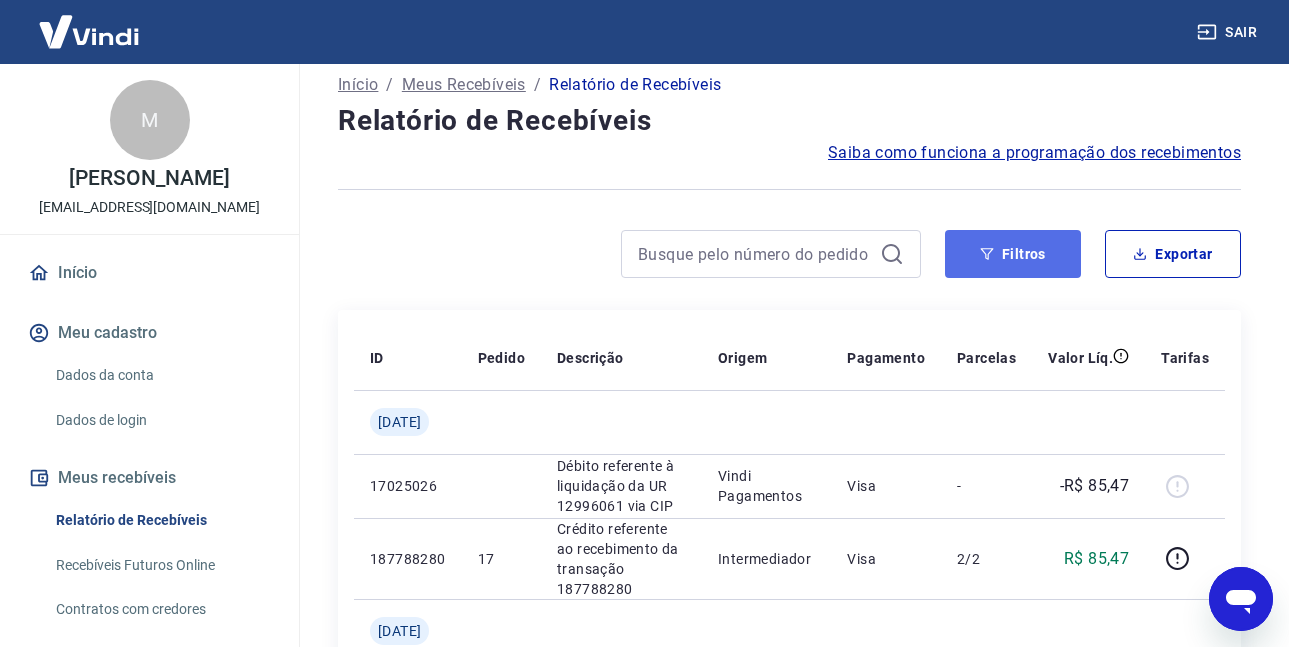 click on "Filtros" at bounding box center (1013, 254) 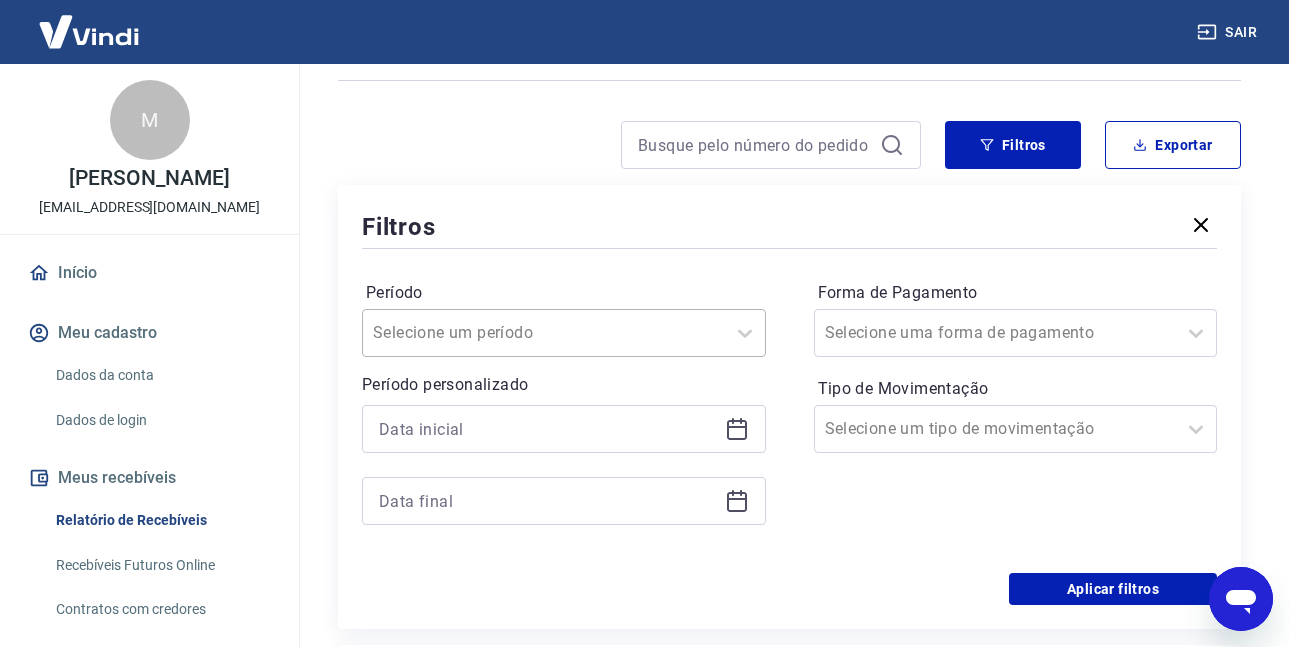 click on "Selecione um período" at bounding box center [564, 333] 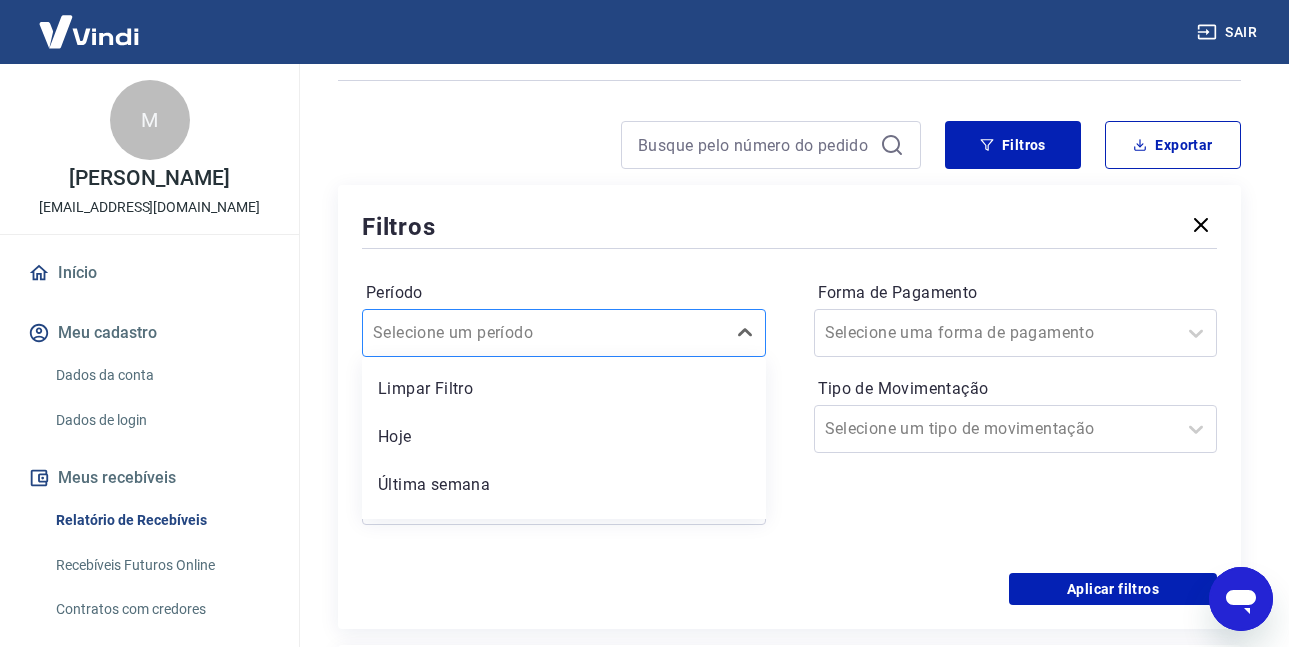 scroll, scrollTop: 138, scrollLeft: 0, axis: vertical 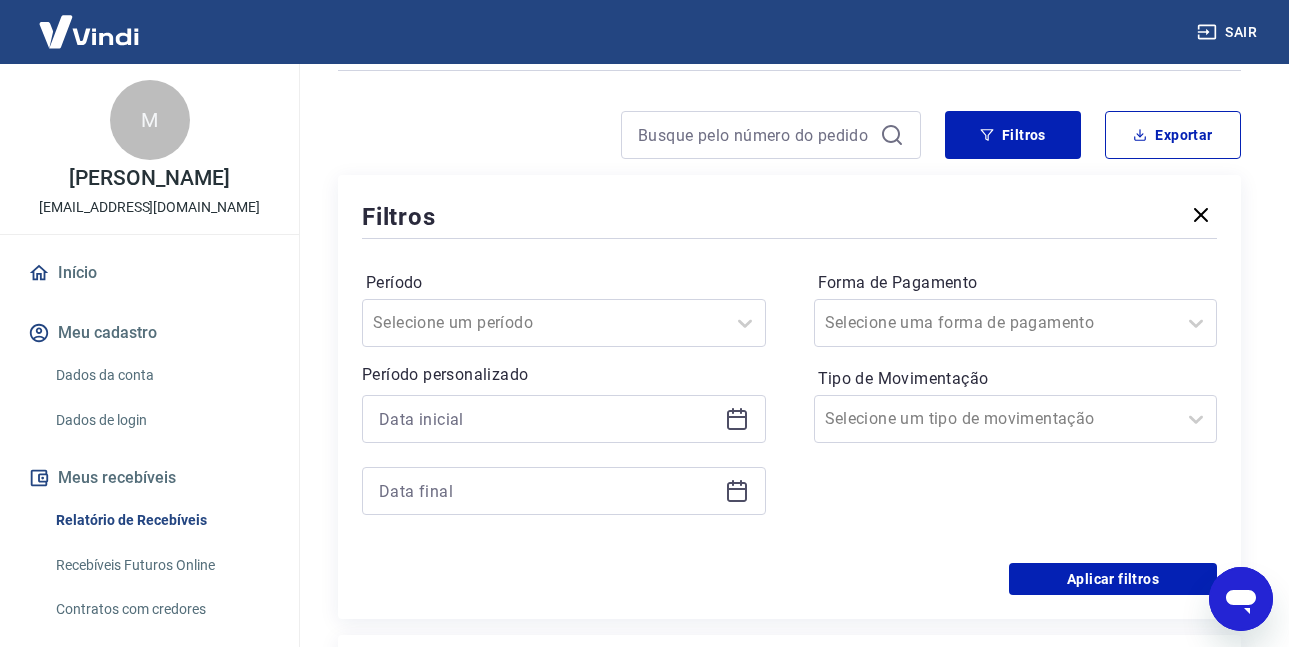 click on "Filtros Exportar Filtros Período Selecione um período Período personalizado Forma de Pagamento Selecione uma forma de pagamento Tipo de Movimentação Selecione um tipo de movimentação Aplicar filtros" at bounding box center (789, 365) 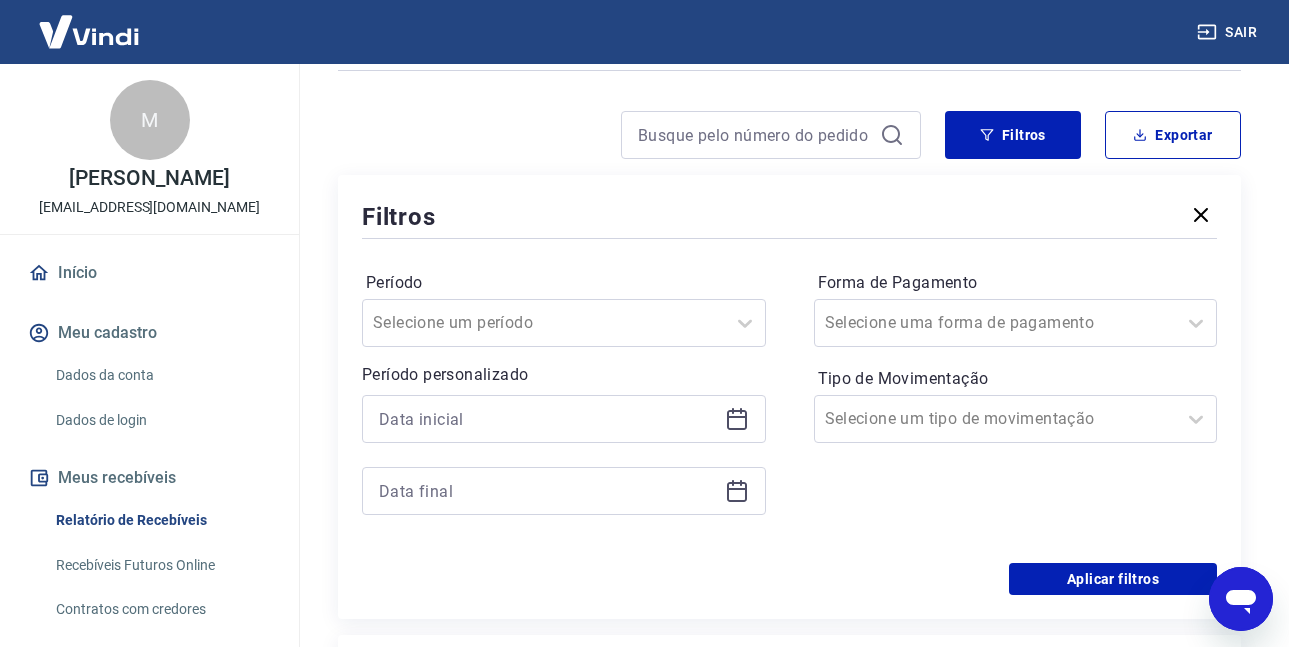 click 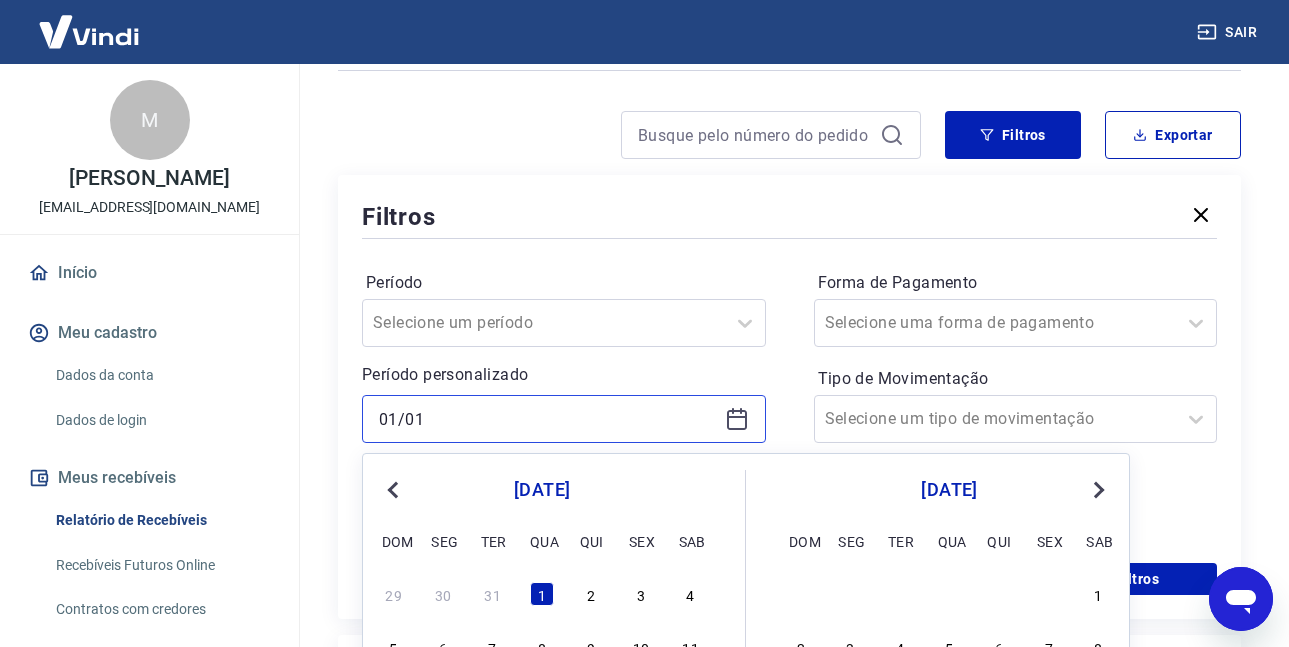 click on "01/01" at bounding box center (548, 419) 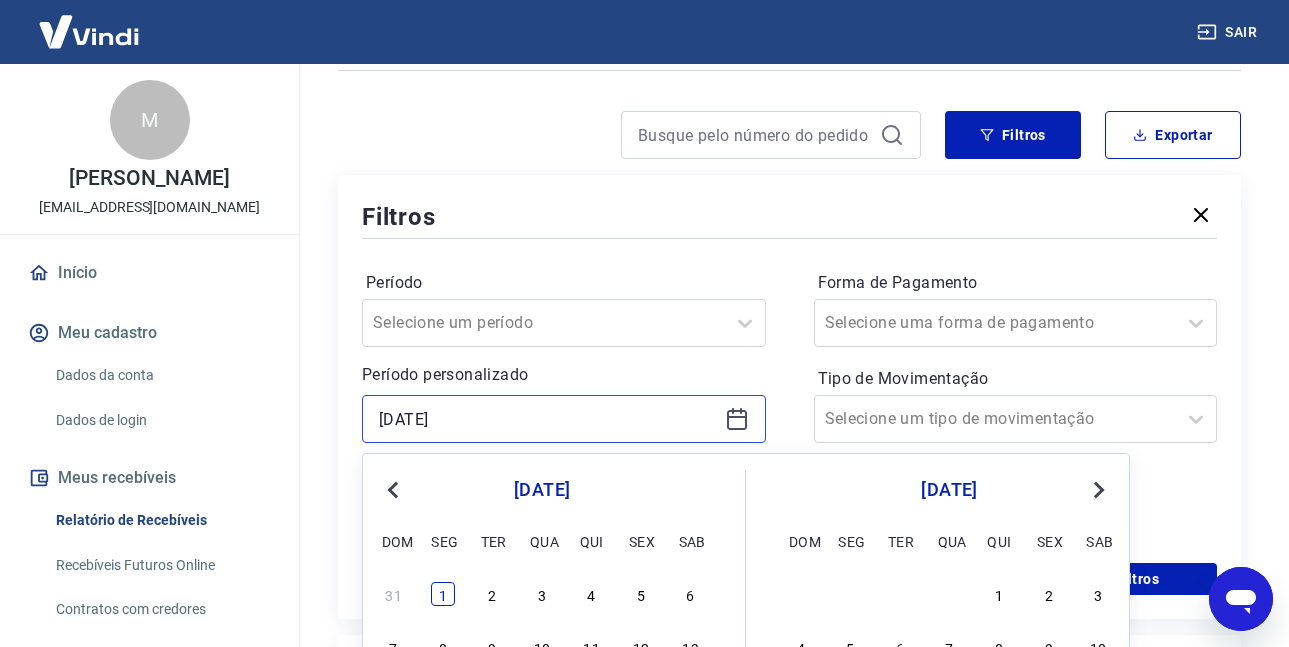 type on "[DATE]" 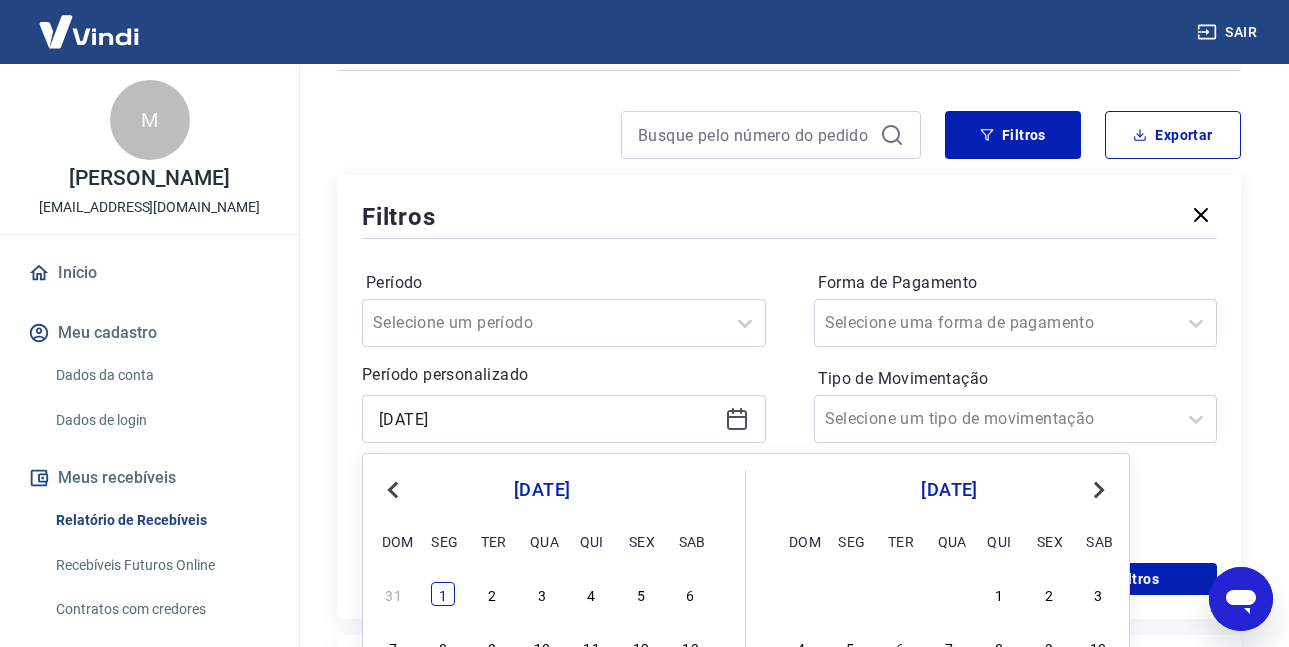 click on "1" at bounding box center (443, 594) 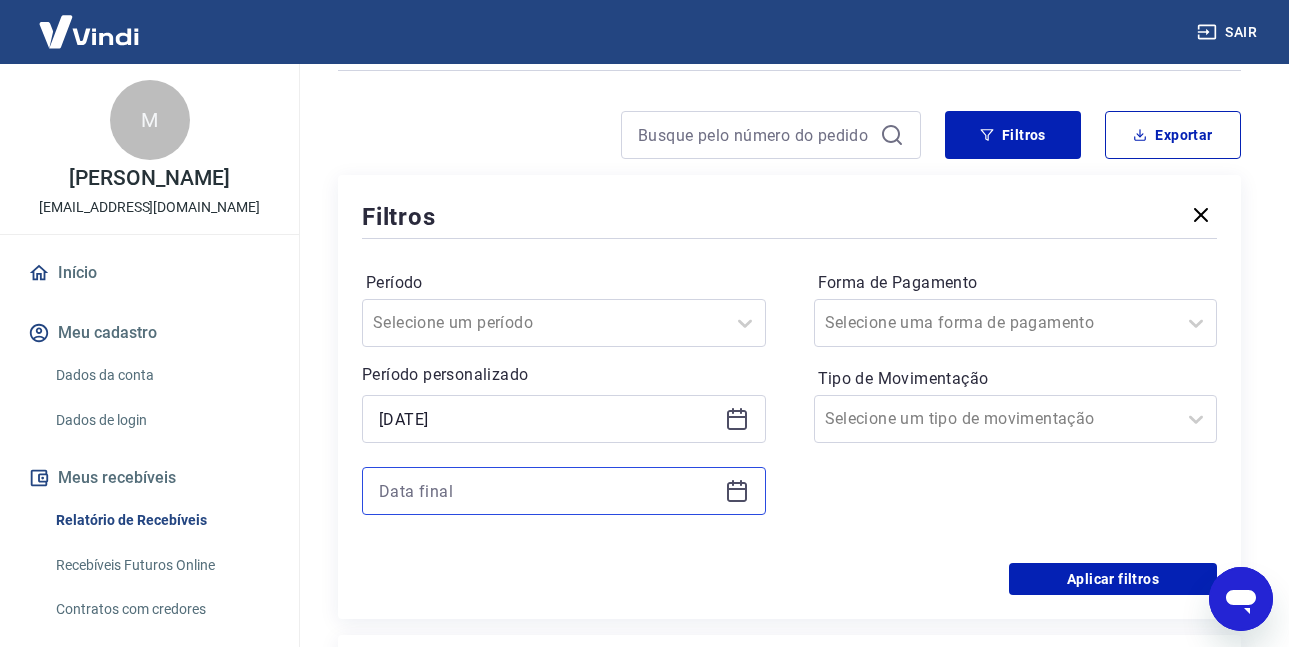 click at bounding box center (548, 491) 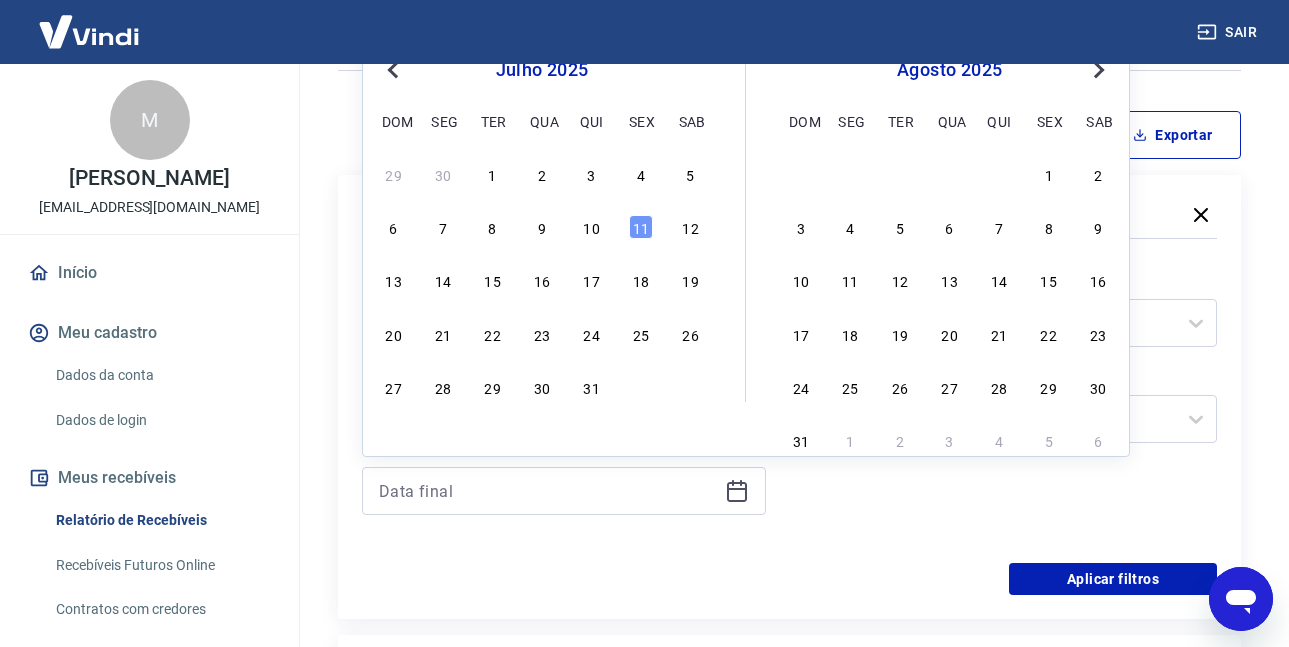 click on "Previous Month" at bounding box center (395, 69) 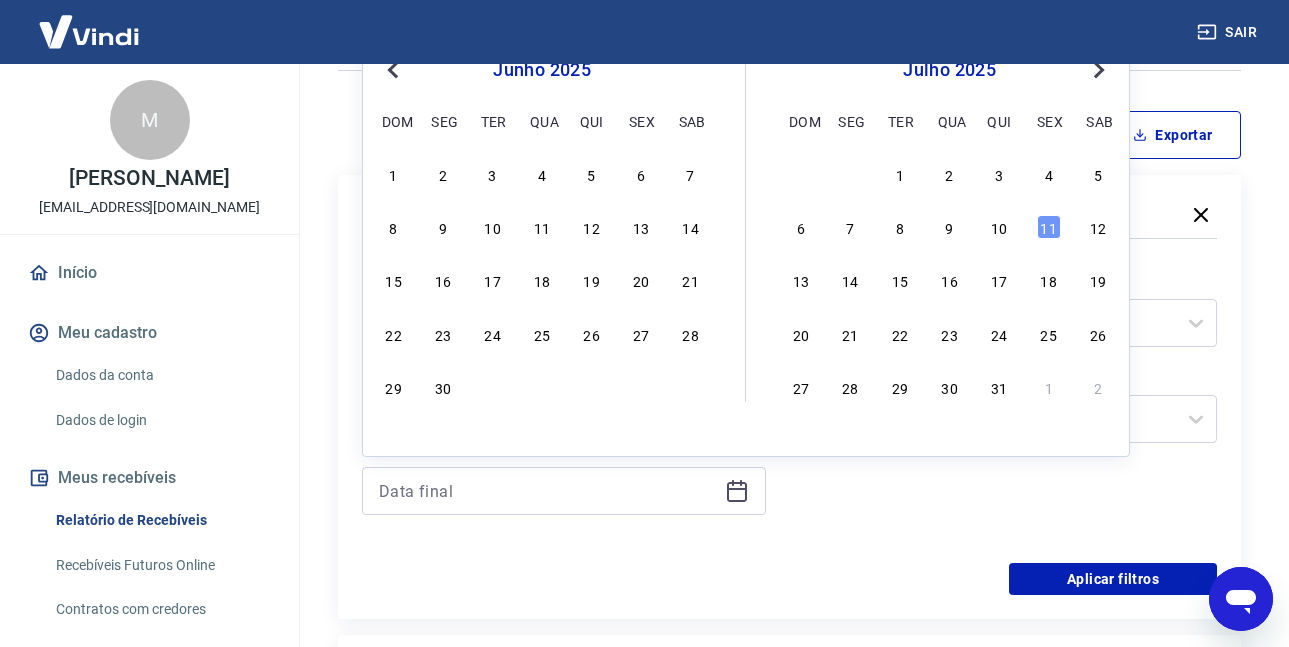 click on "29 30" at bounding box center (542, 386) 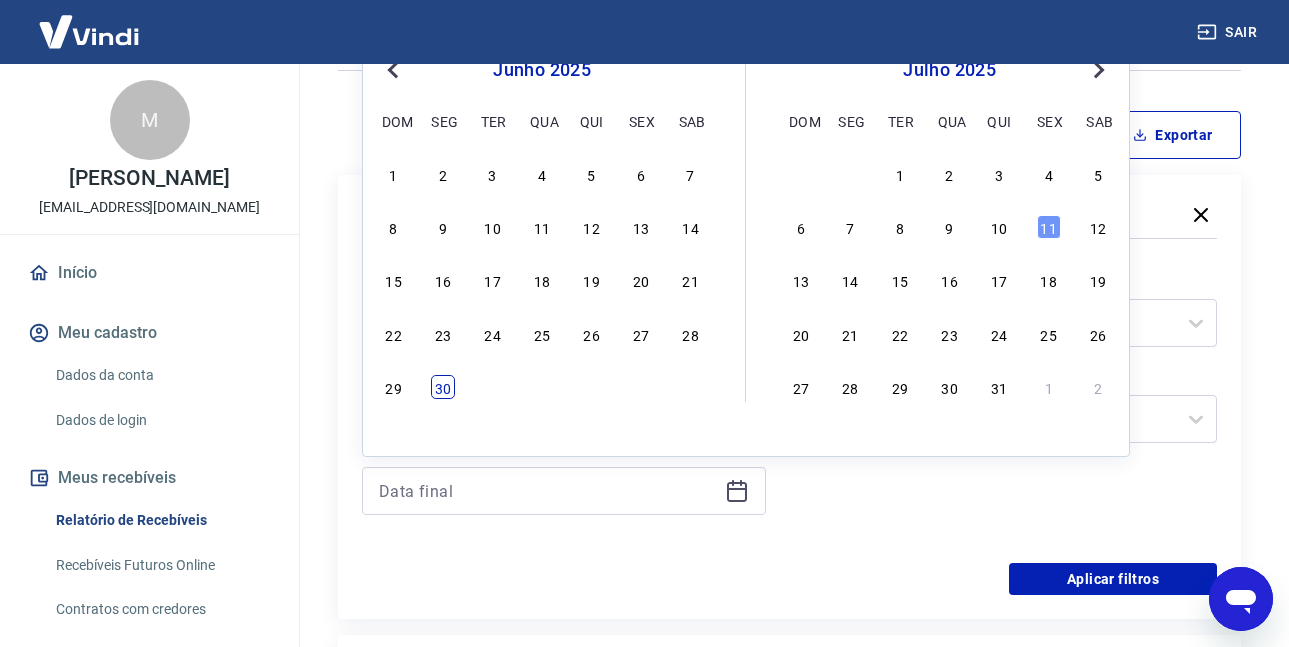 click on "30" at bounding box center (443, 387) 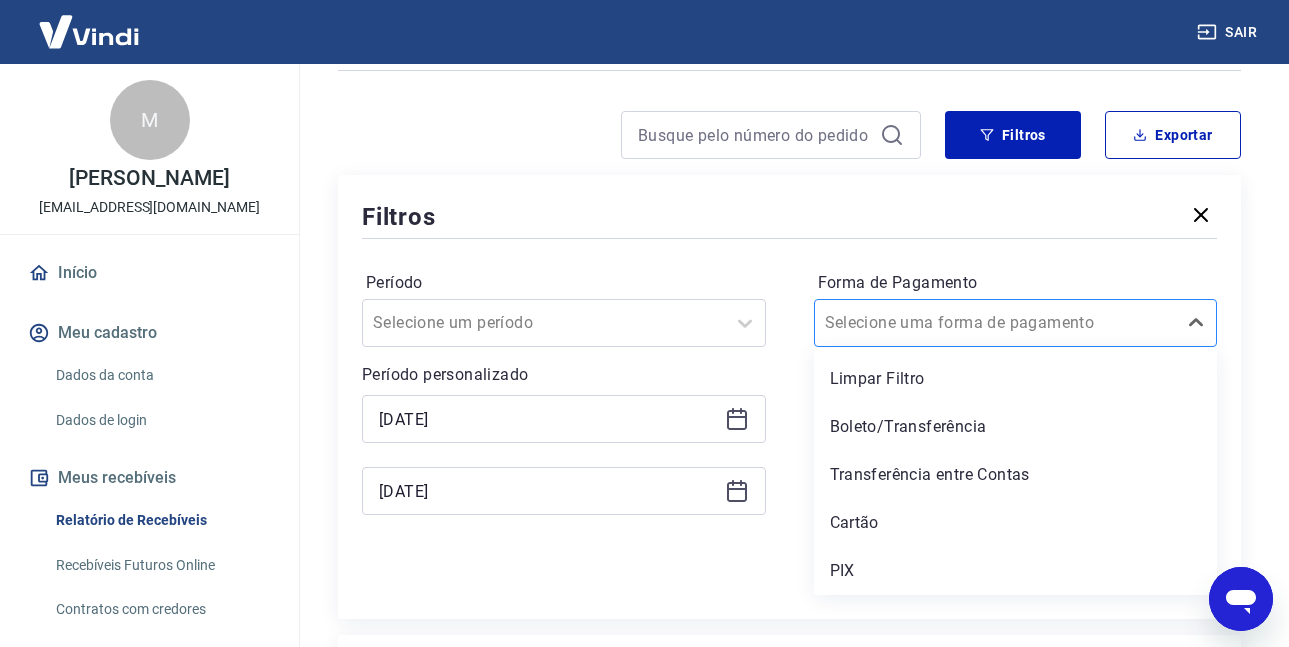 click at bounding box center [996, 323] 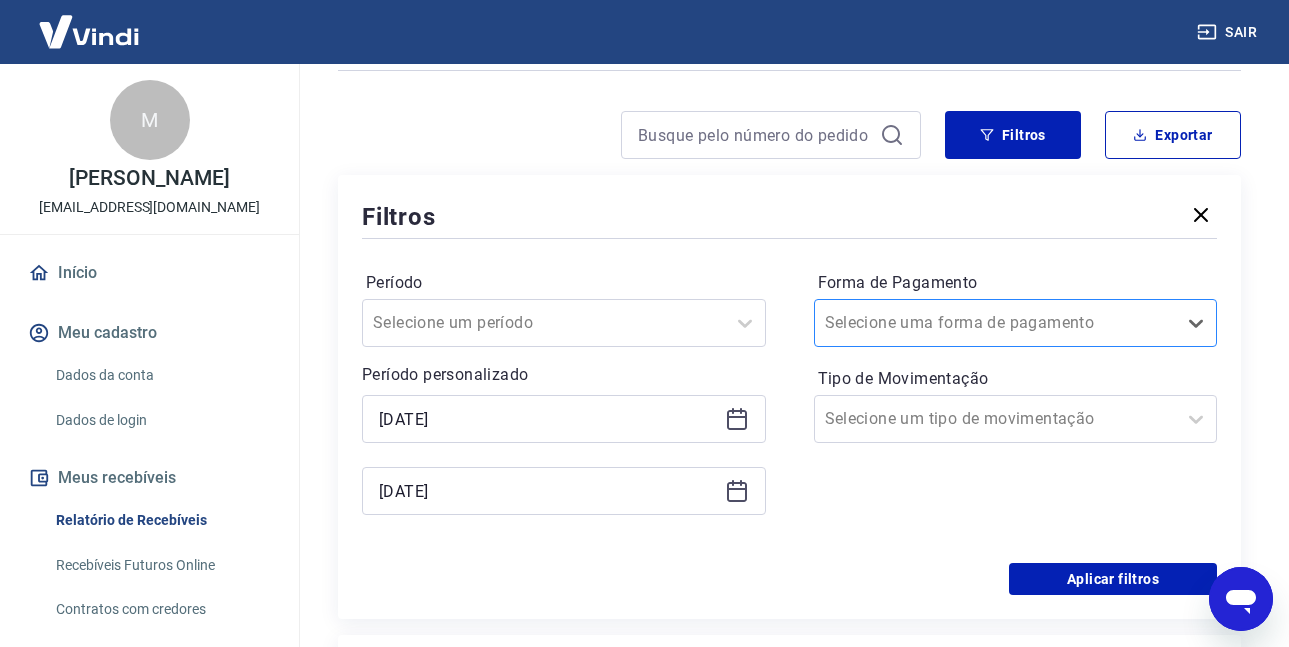 click at bounding box center [996, 323] 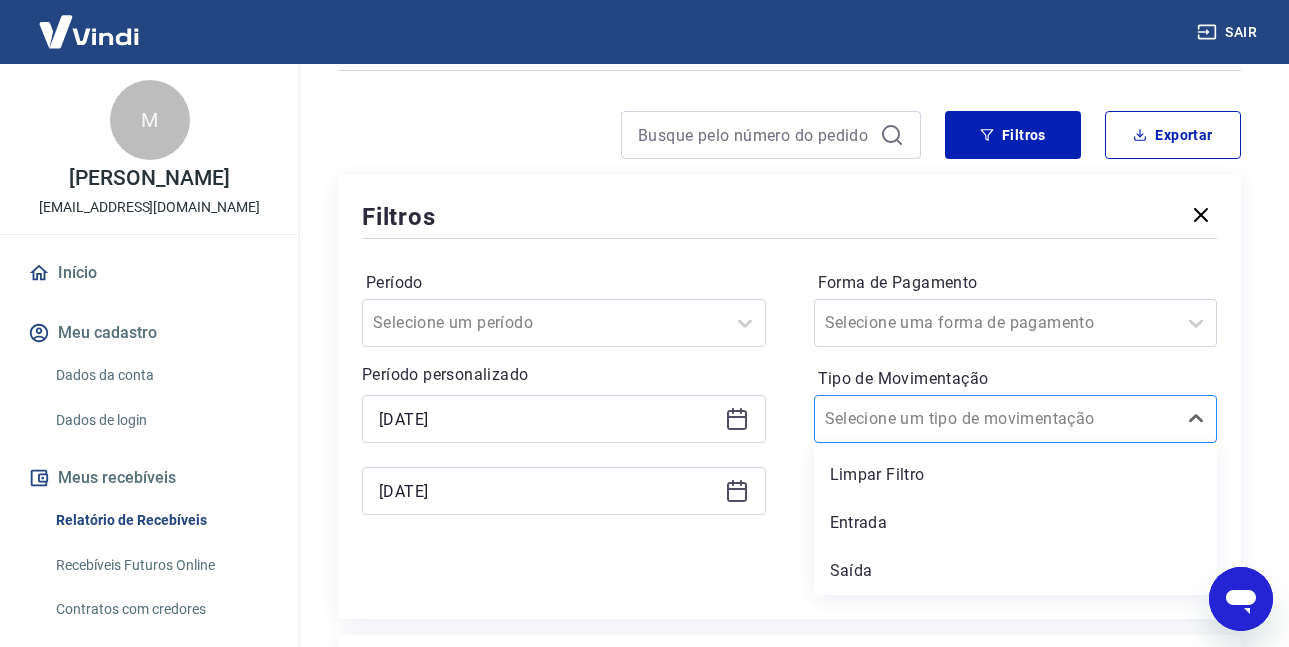 click on "Selecione um tipo de movimentação" at bounding box center (996, 419) 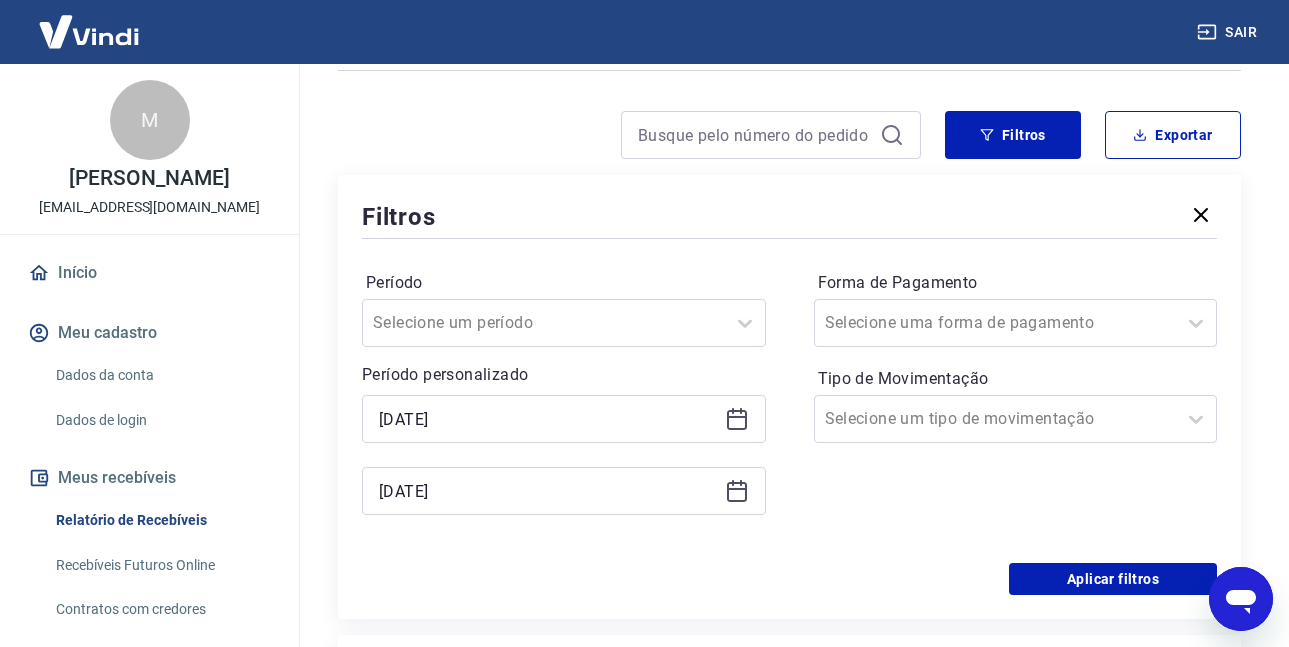 click on "Período Selecione um período Período personalizado Selected date: [DATE] [DATE] Selected date: [DATE] [DATE] Forma de Pagamento Selecione uma forma de pagamento Tipo de Movimentação Selecione um tipo de movimentação" at bounding box center [789, 403] 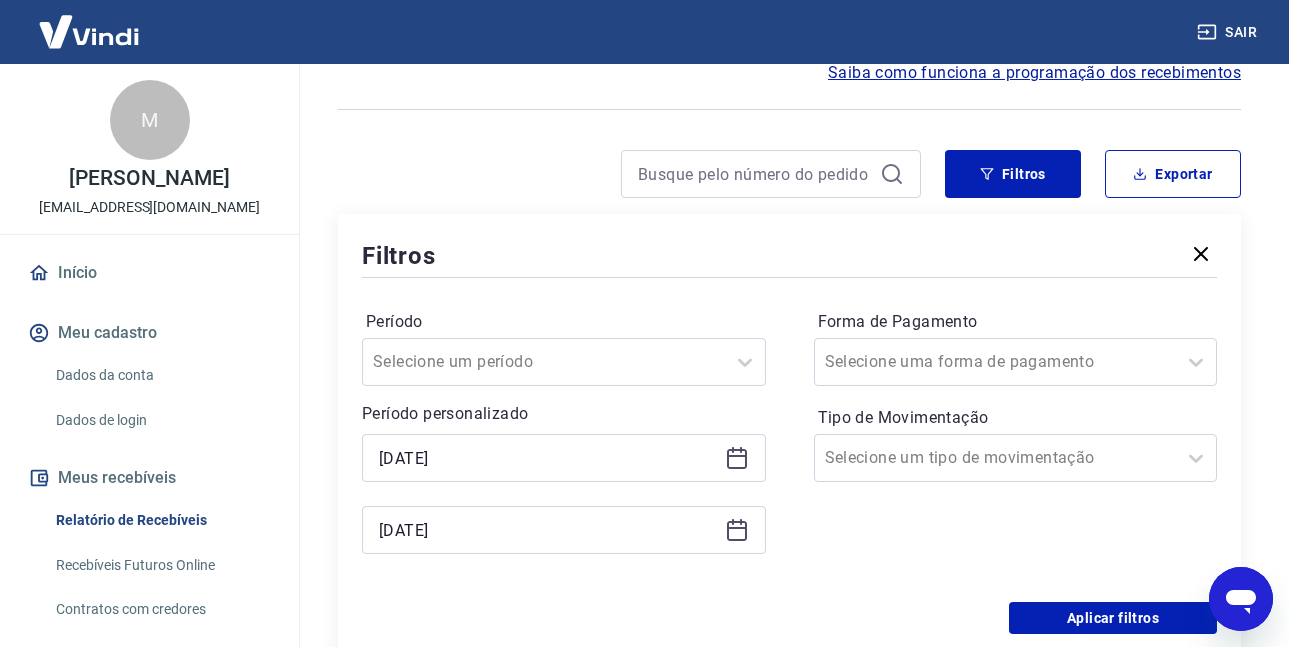 scroll, scrollTop: 122, scrollLeft: 0, axis: vertical 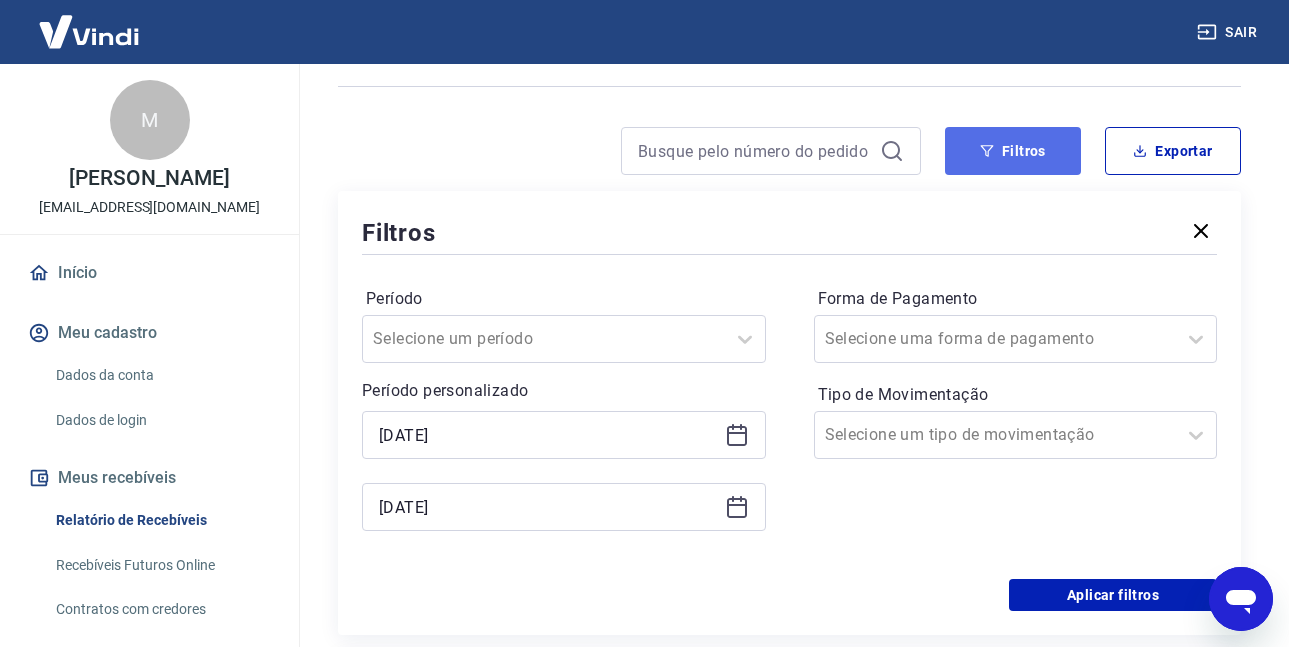 click on "Filtros" at bounding box center [1013, 151] 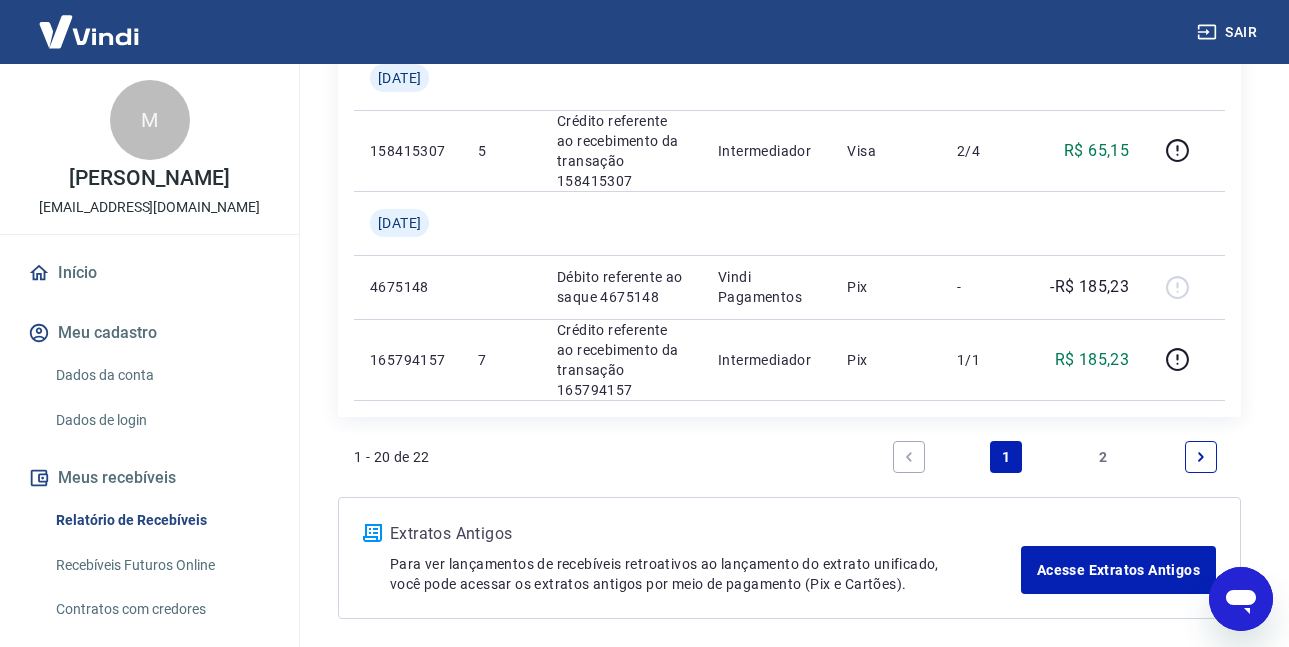 scroll, scrollTop: 2309, scrollLeft: 0, axis: vertical 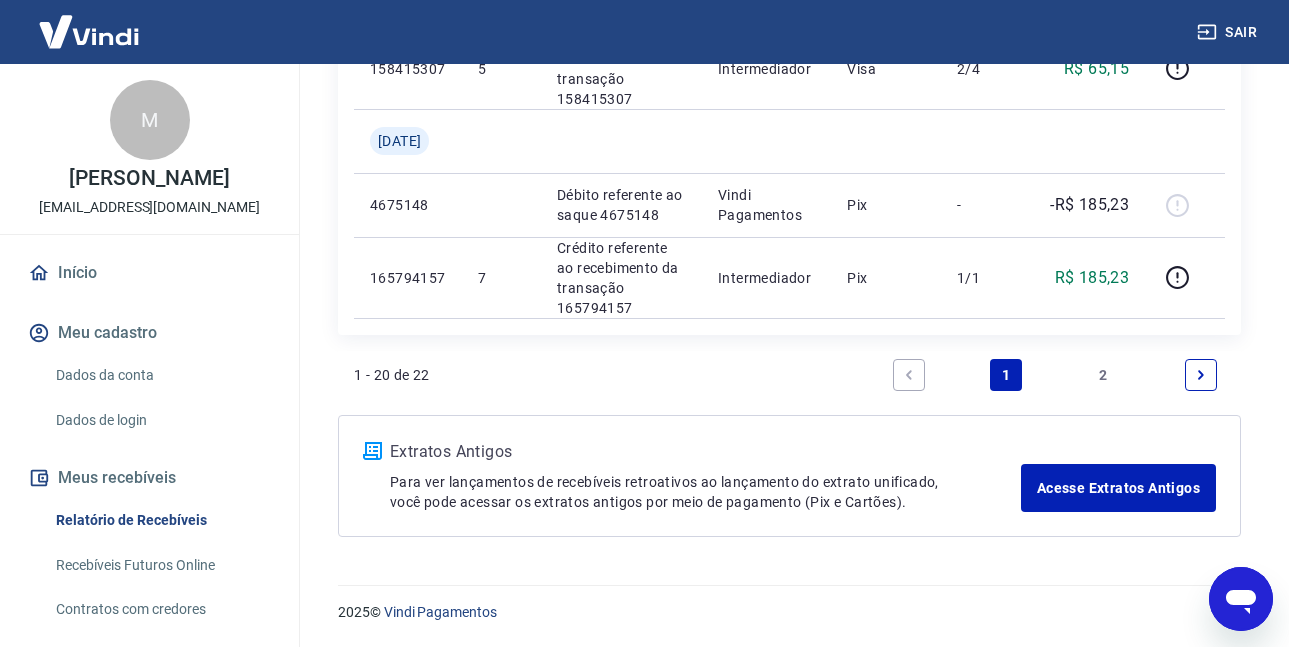 click on "2" at bounding box center (1104, 375) 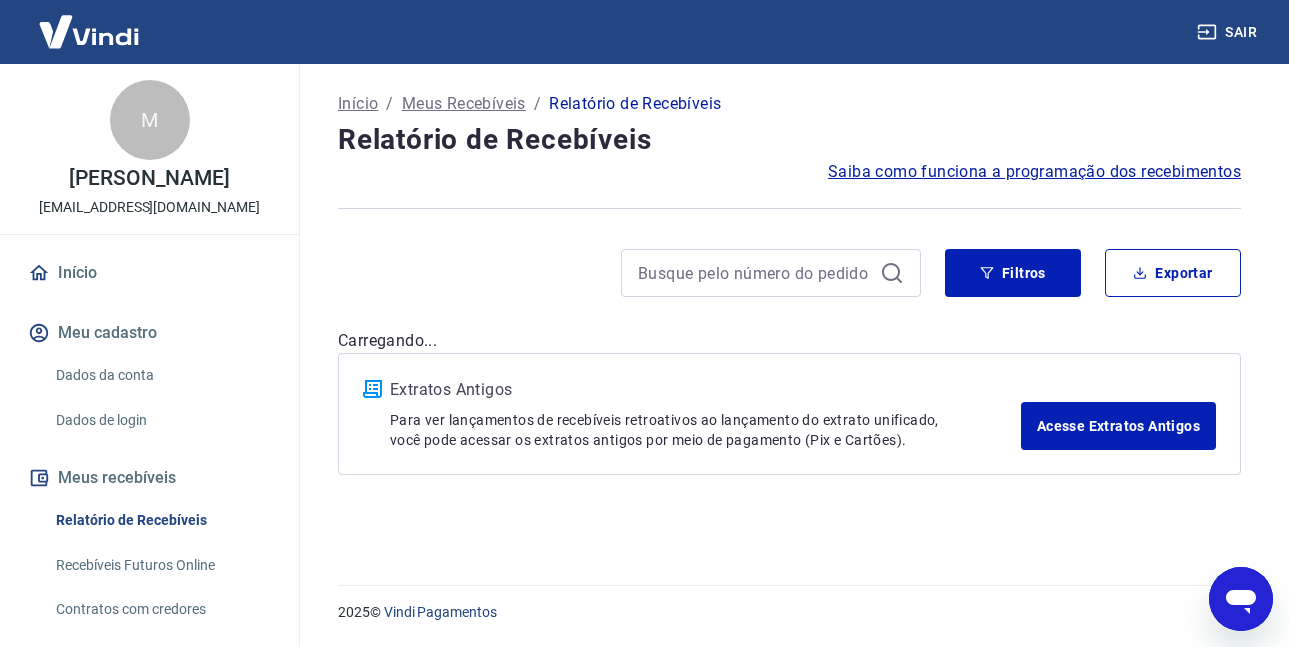 scroll, scrollTop: 0, scrollLeft: 0, axis: both 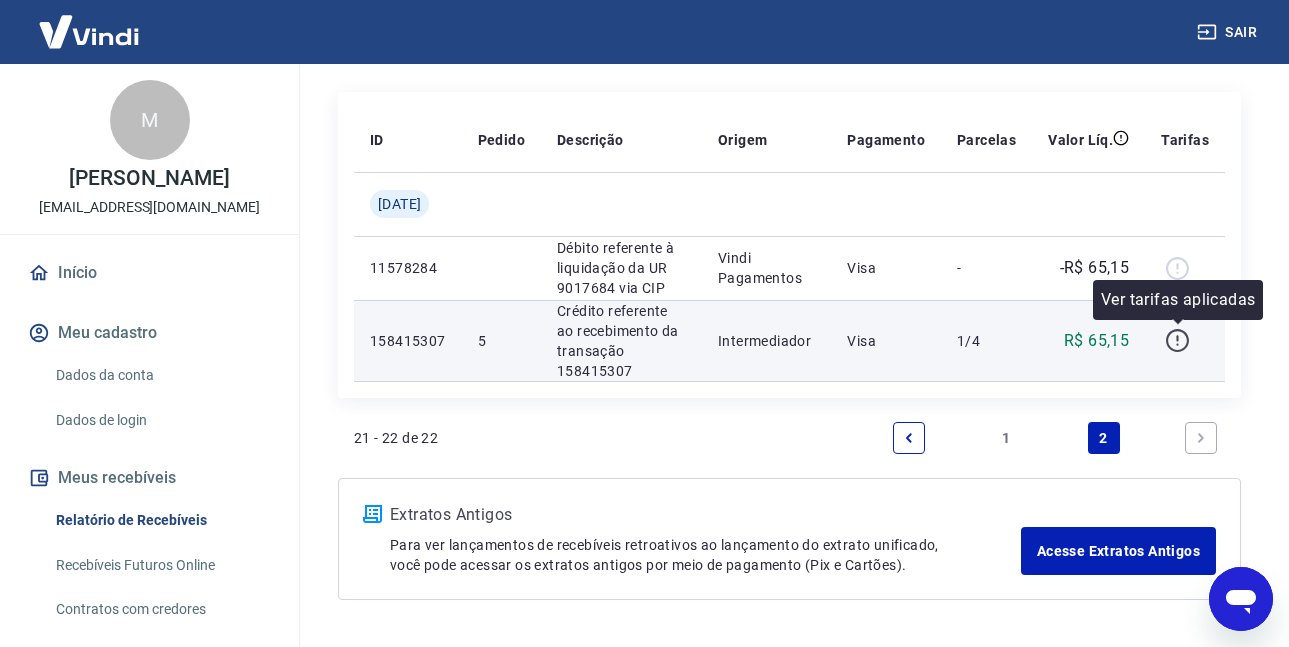 click 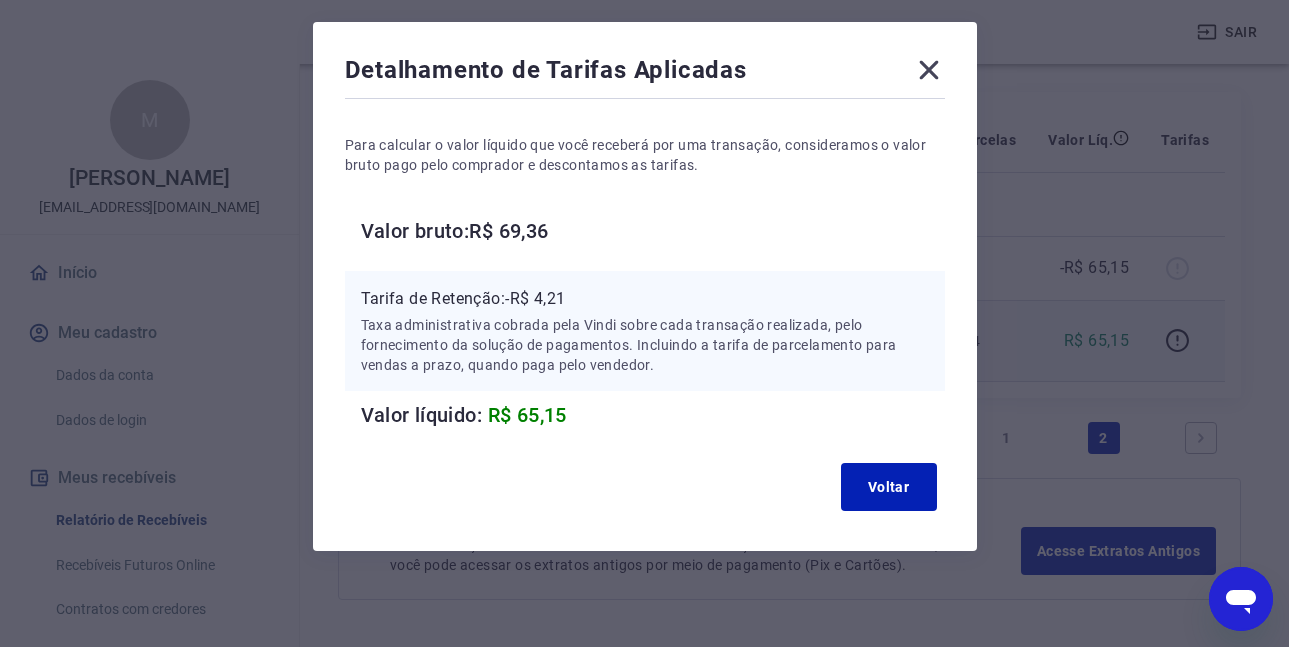 scroll, scrollTop: 0, scrollLeft: 0, axis: both 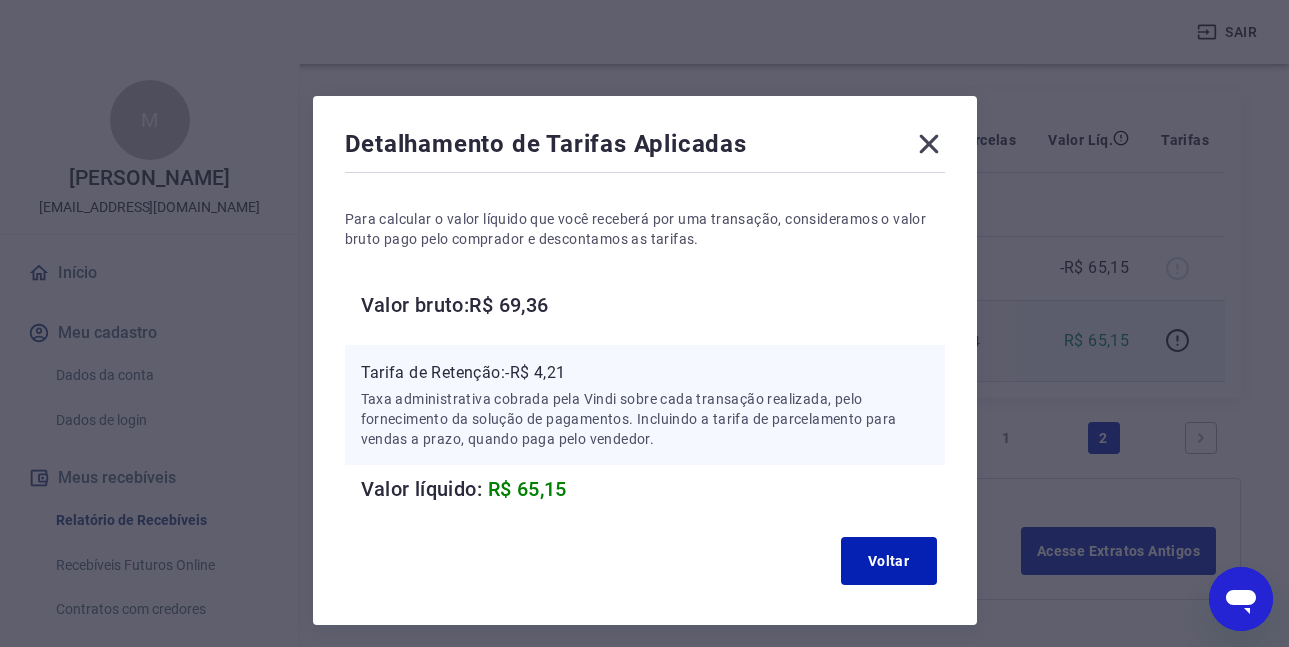 click 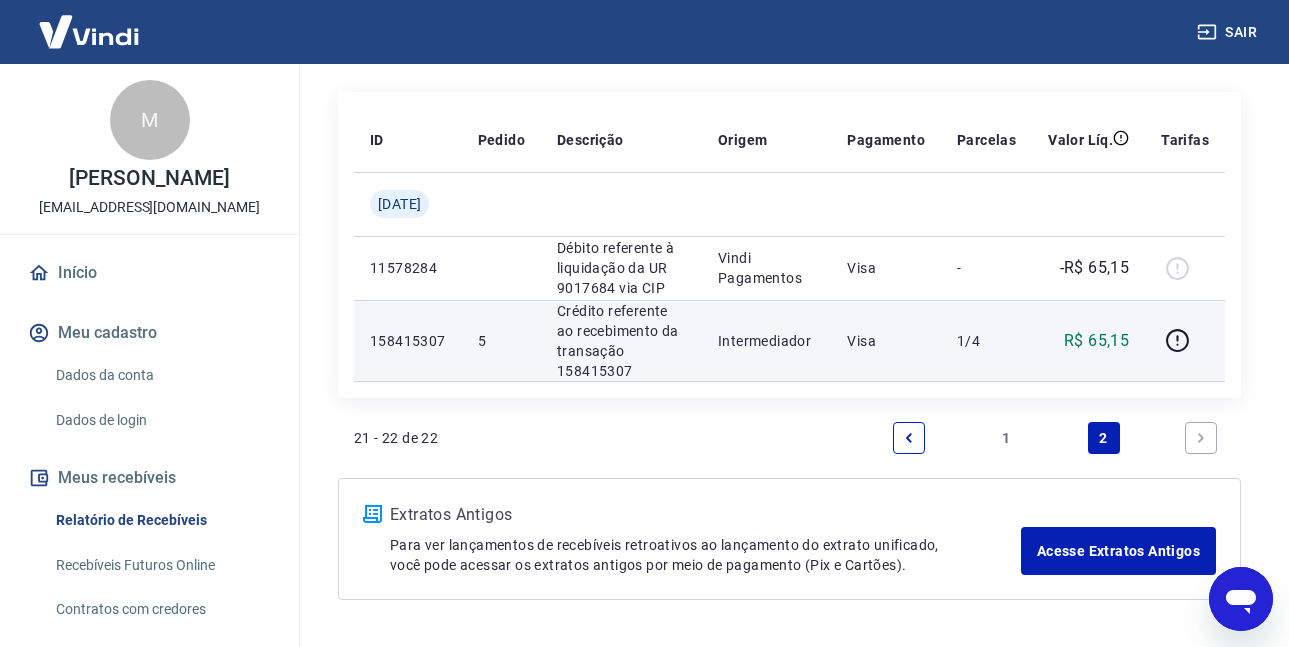 click on "1" at bounding box center (1006, 438) 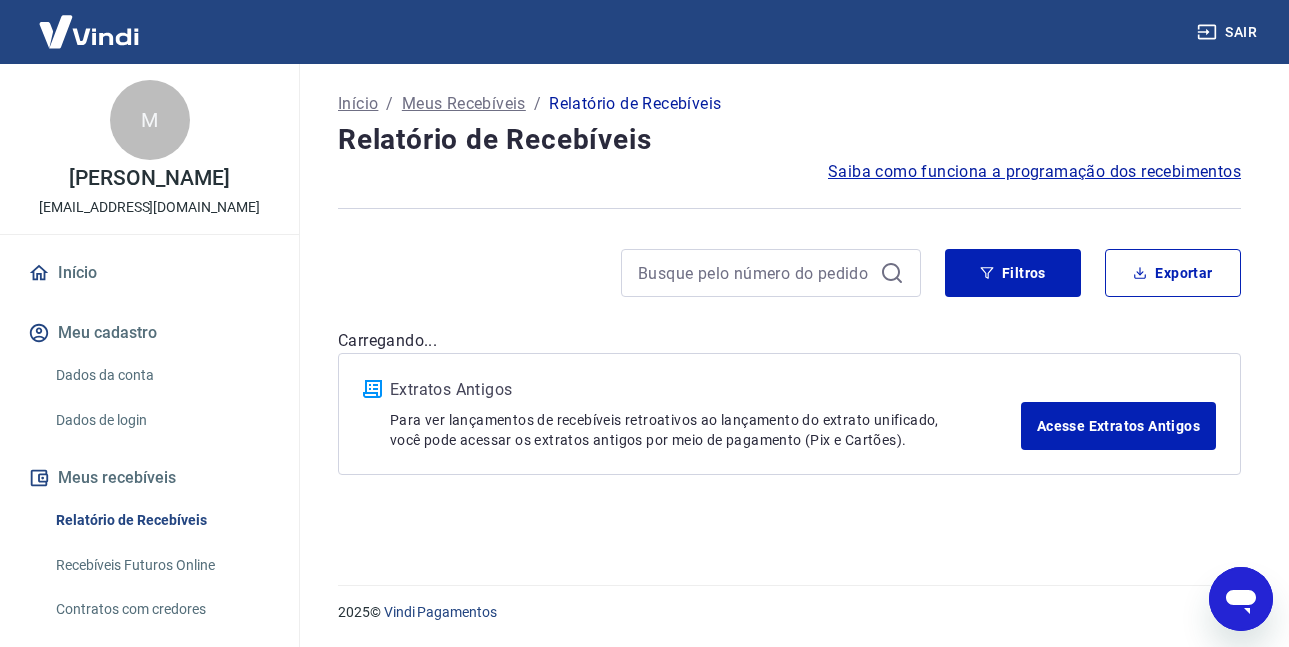 scroll, scrollTop: 0, scrollLeft: 0, axis: both 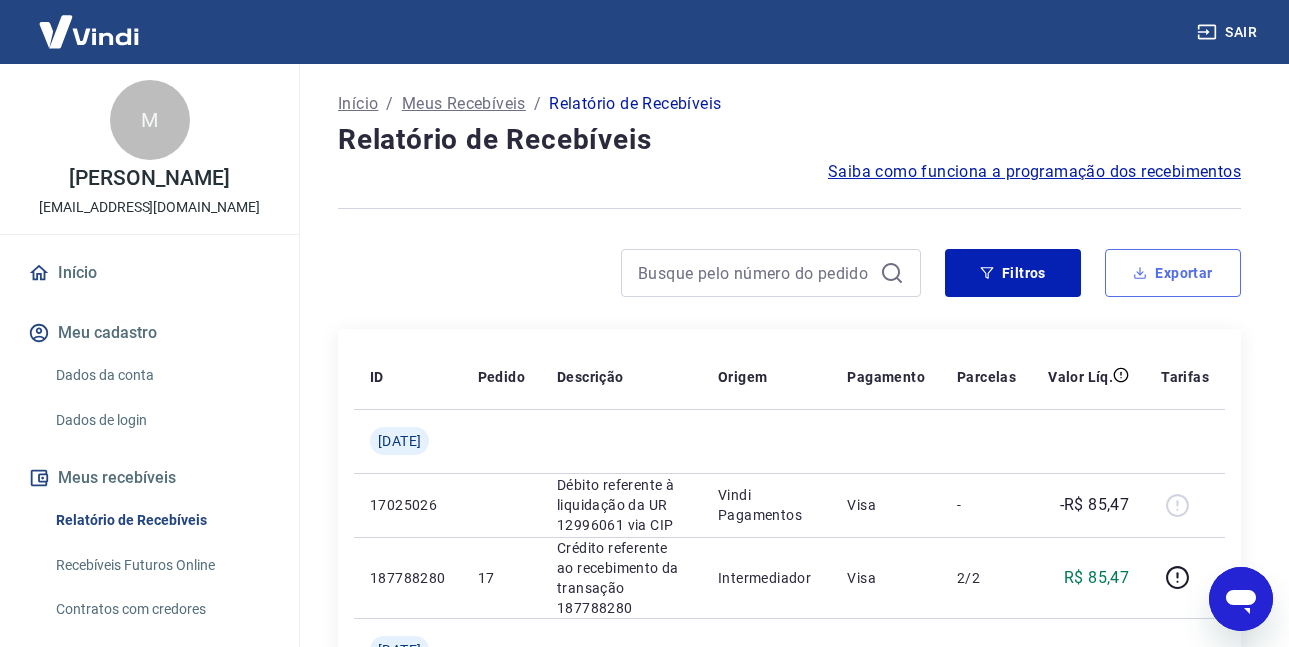 click on "Exportar" at bounding box center [1173, 273] 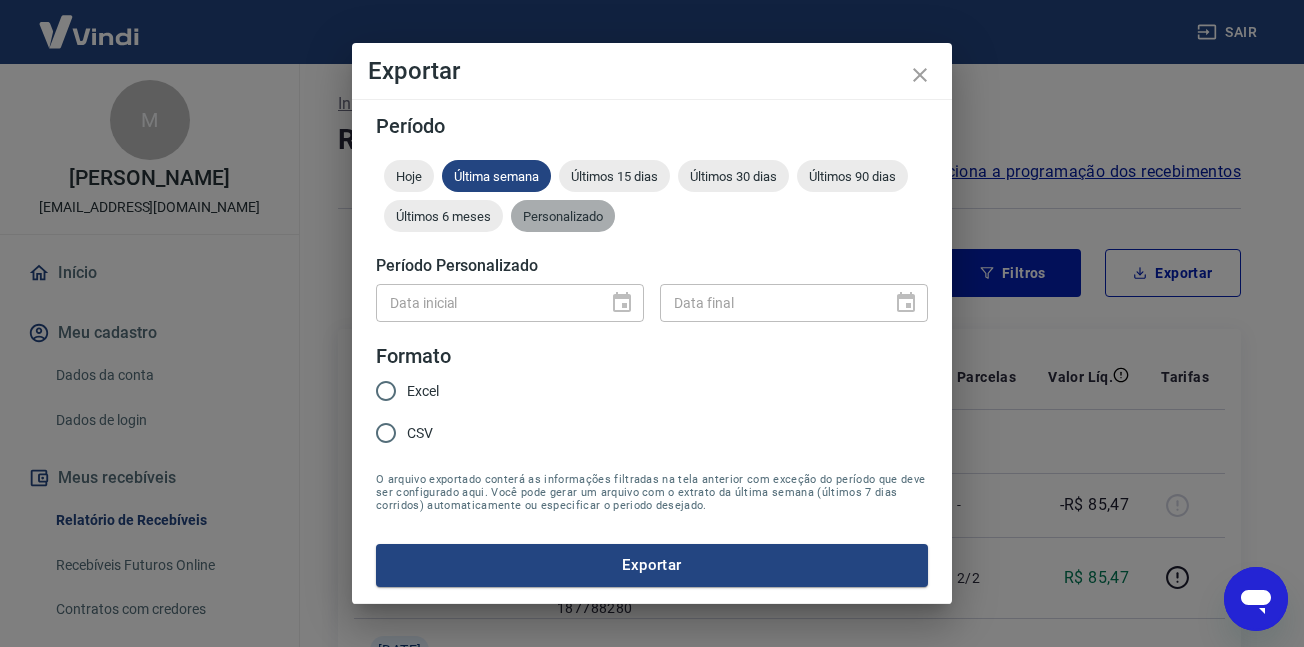click on "Personalizado" at bounding box center (563, 216) 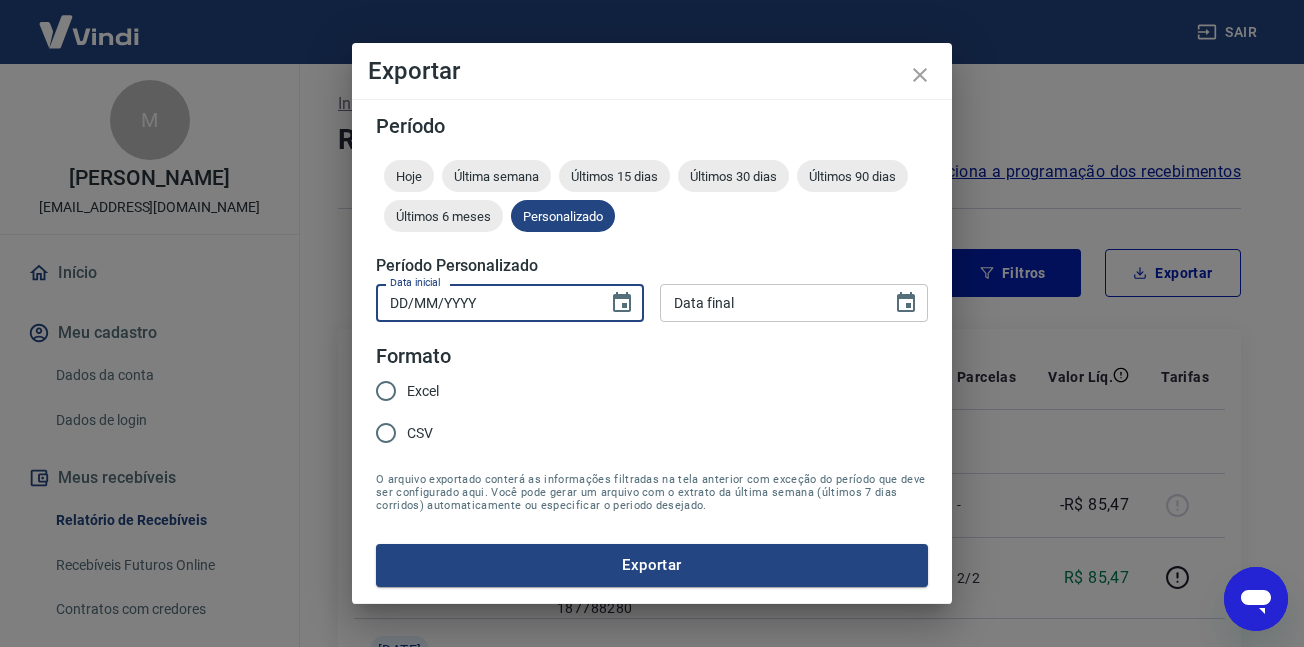 click on "DD/MM/YYYY" at bounding box center [485, 302] 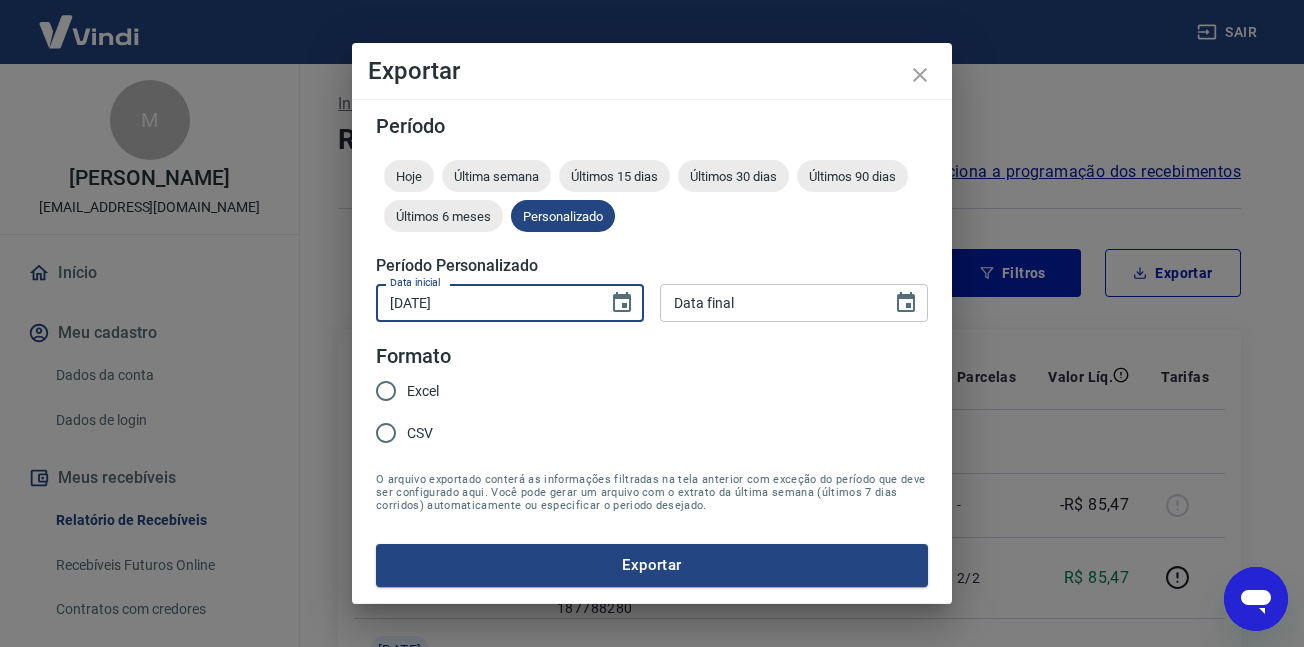 type on "[DATE]" 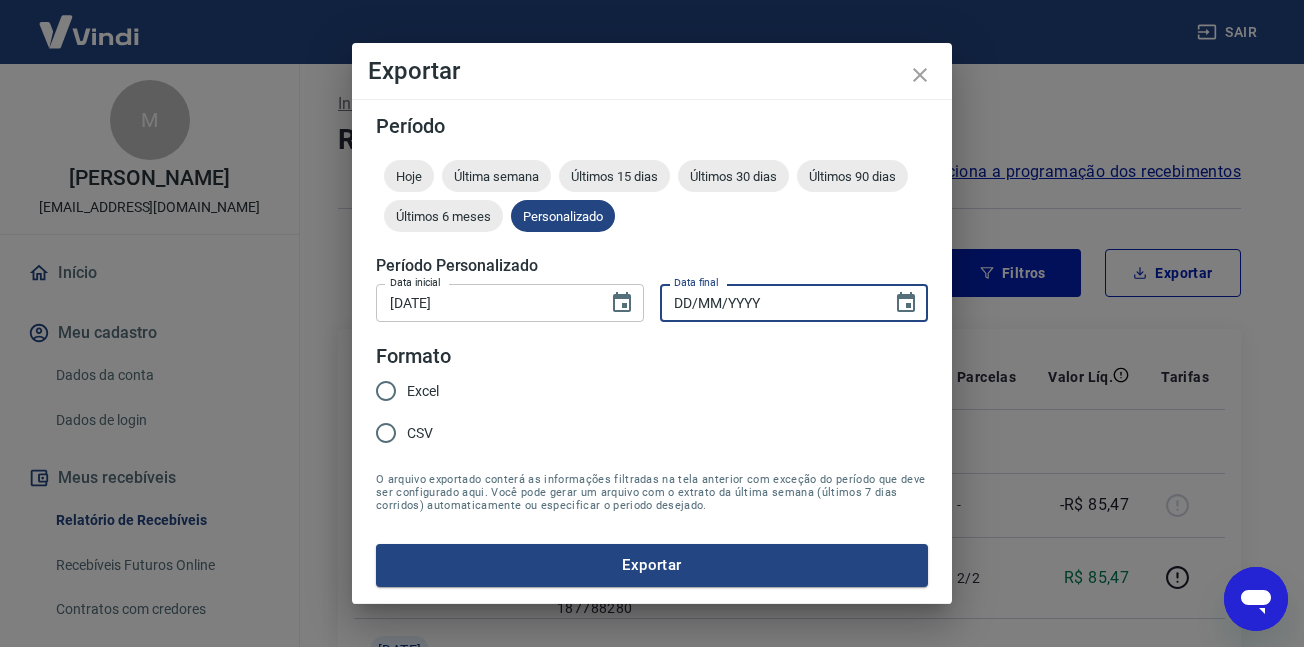 click on "DD/MM/YYYY" at bounding box center (769, 302) 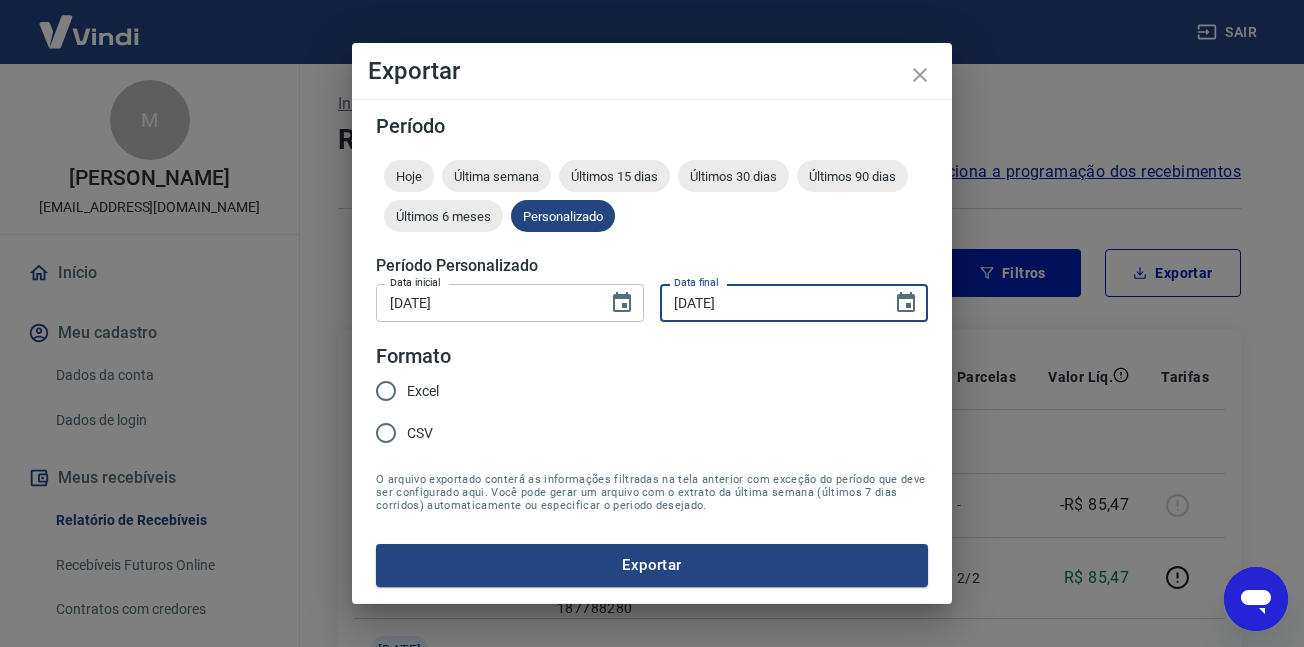 type on "[DATE]" 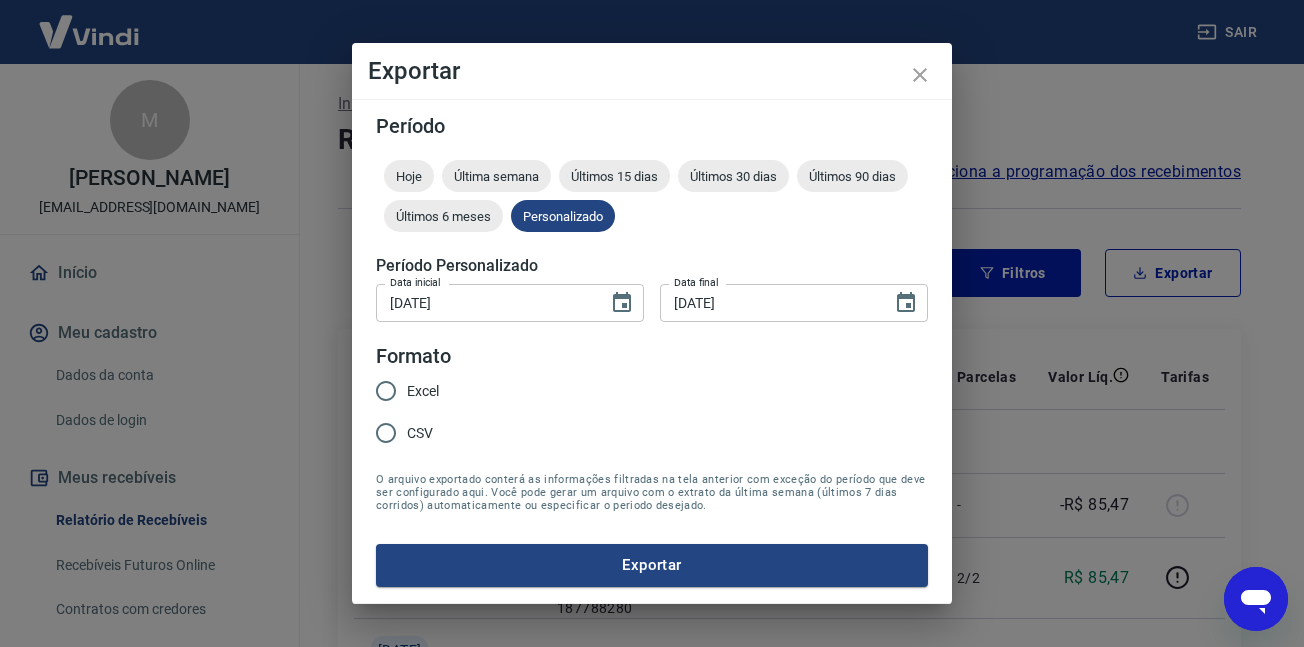 click on "Período   Hoje Última semana Últimos 15 dias Últimos 30 dias Últimos 90 dias Últimos 6 meses Personalizado Período Personalizado Data inicial [DATE] Data inicial Data final [DATE] Data final Formato Excel CSV O arquivo exportado conterá as informações filtradas na tela anterior com exceção do período que deve ser configurado aqui. Você pode gerar um arquivo com o extrato da última semana (últimos 7 dias corridos) automaticamente ou especificar o periodo desejado. Exportar" at bounding box center (652, 351) 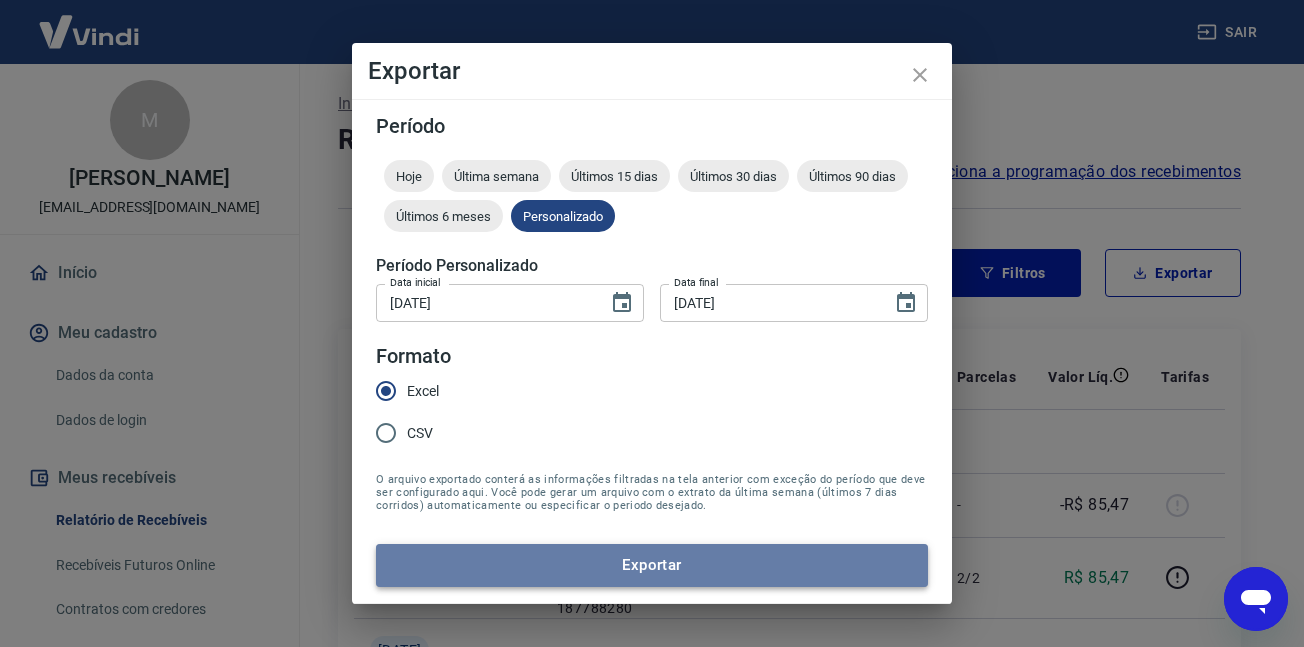 click on "Exportar" at bounding box center [652, 565] 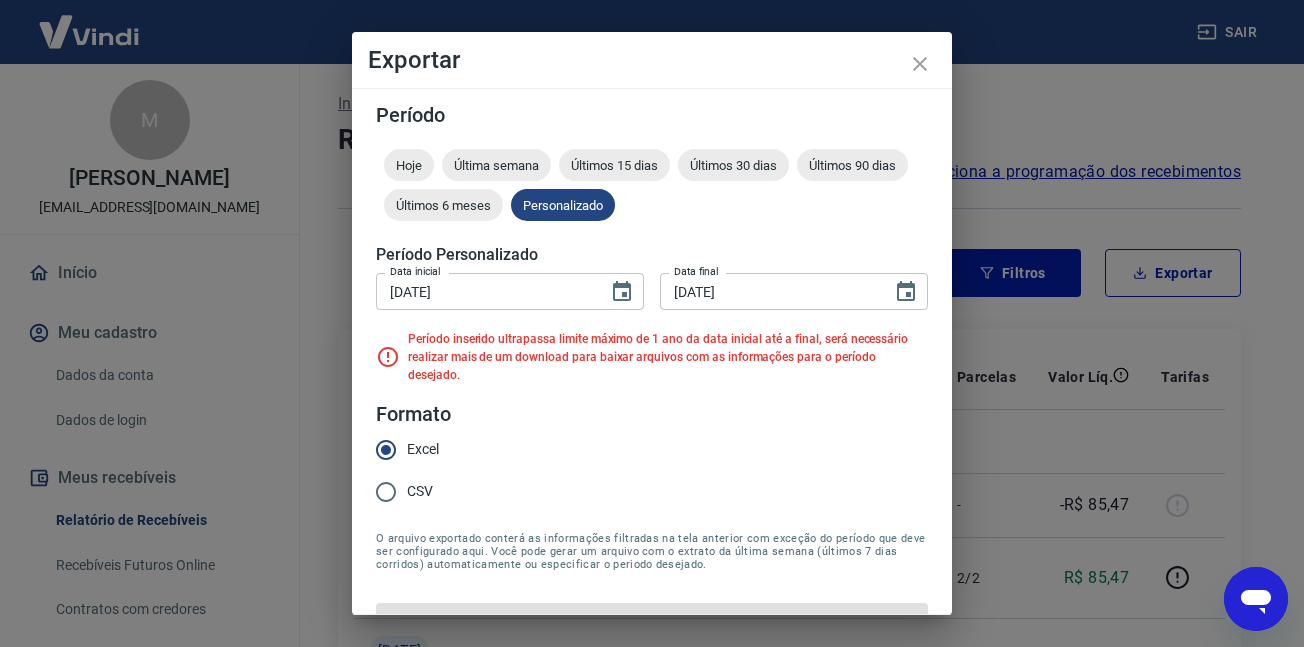 click on "[DATE]" at bounding box center [769, 291] 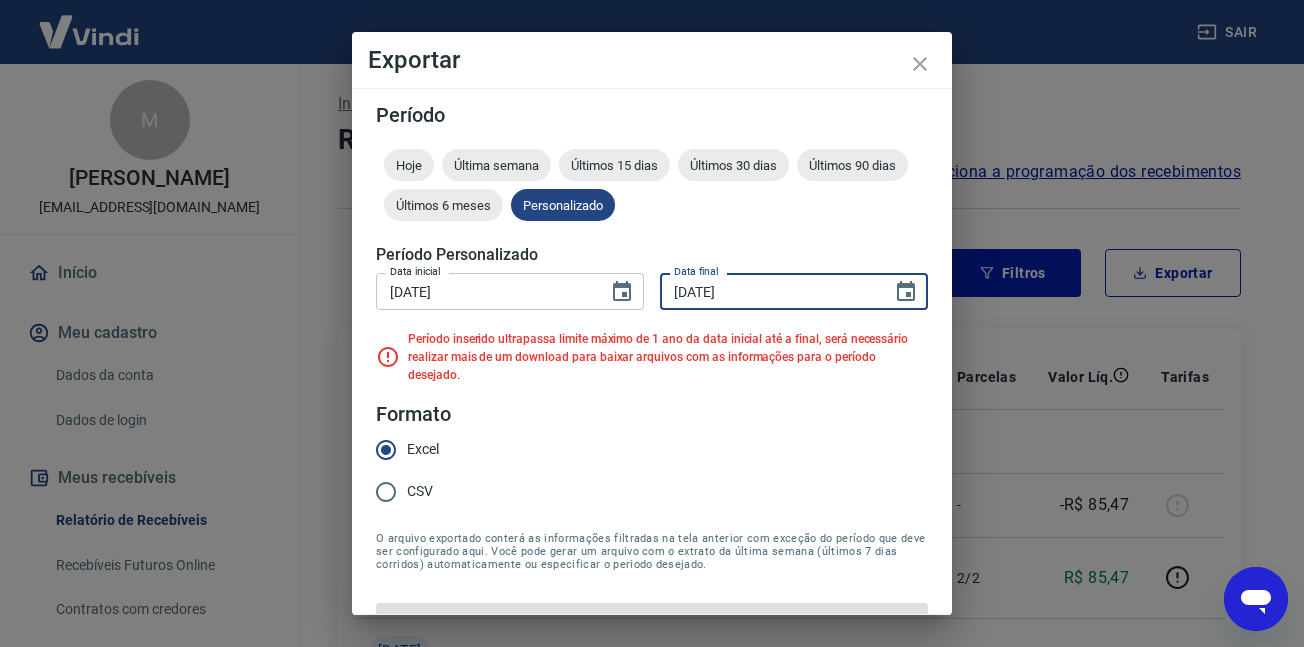 drag, startPoint x: 774, startPoint y: 296, endPoint x: 654, endPoint y: 295, distance: 120.004166 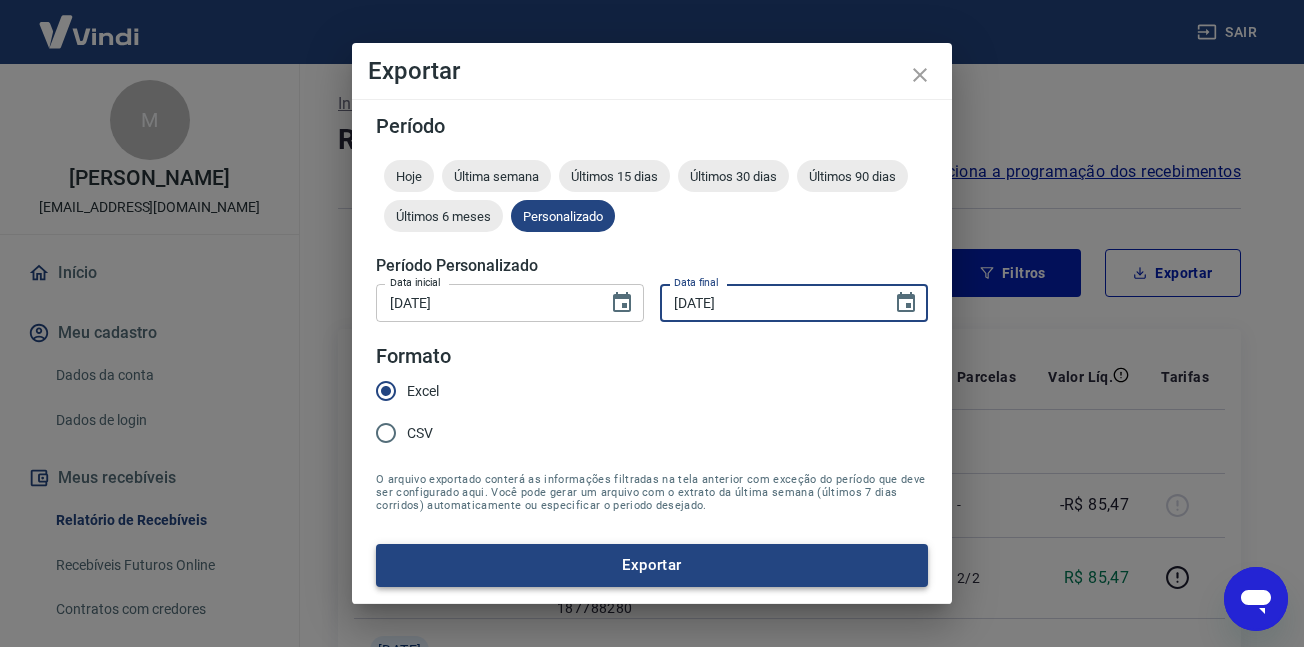 type on "[DATE]" 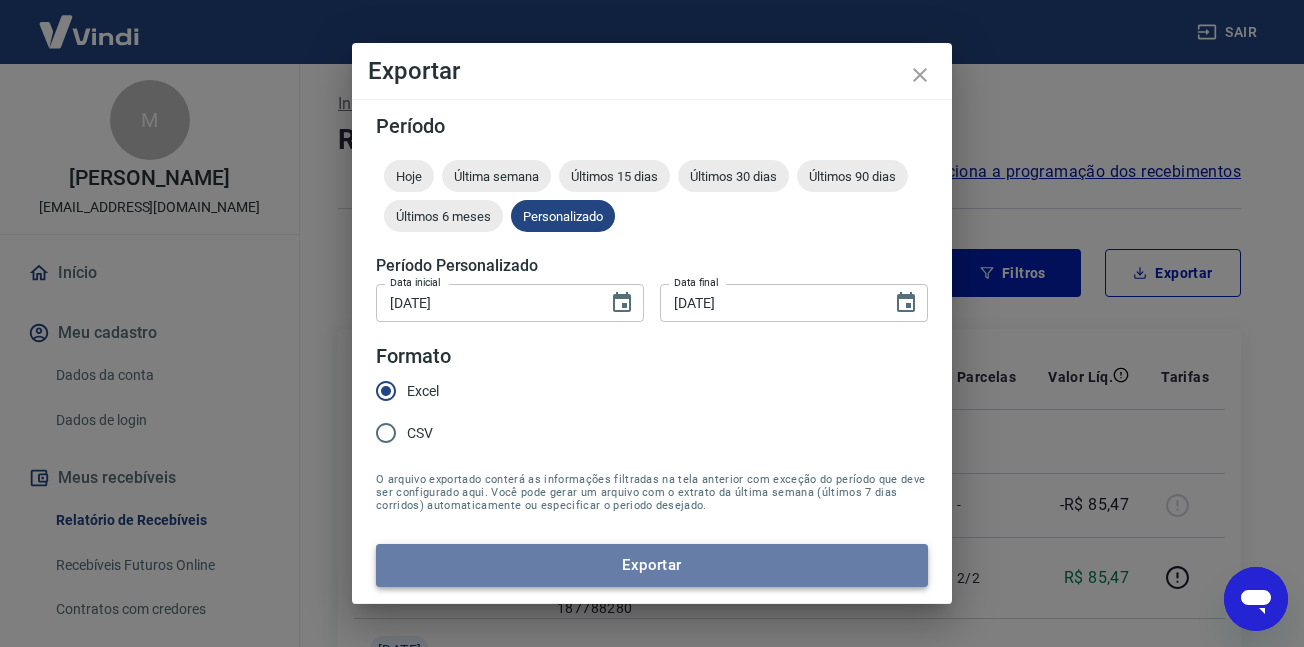 click on "Exportar" at bounding box center [652, 565] 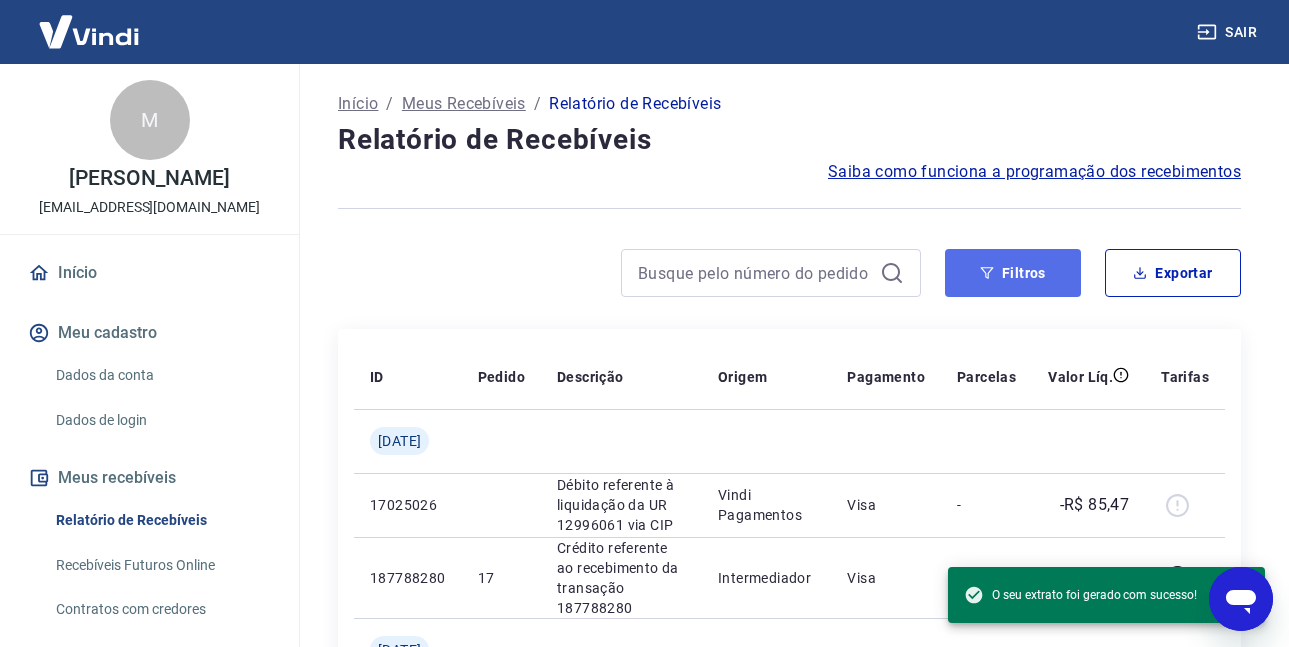 click on "Filtros" at bounding box center [1013, 273] 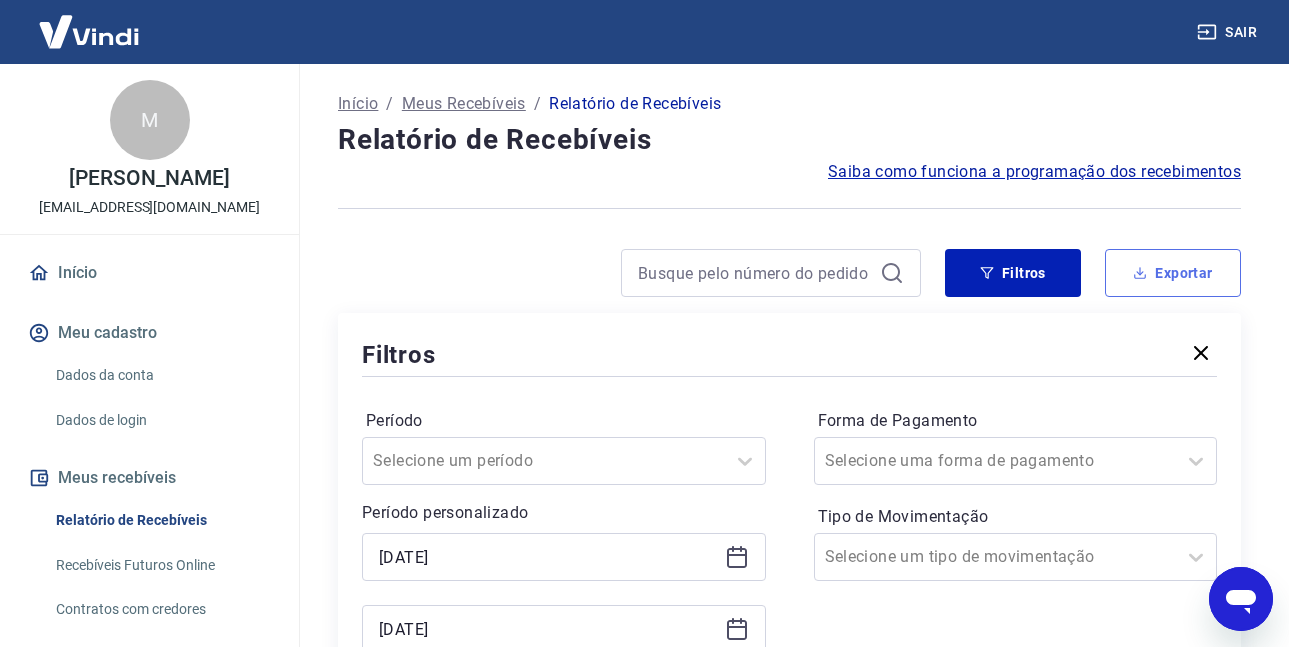 click on "Exportar" at bounding box center [1173, 273] 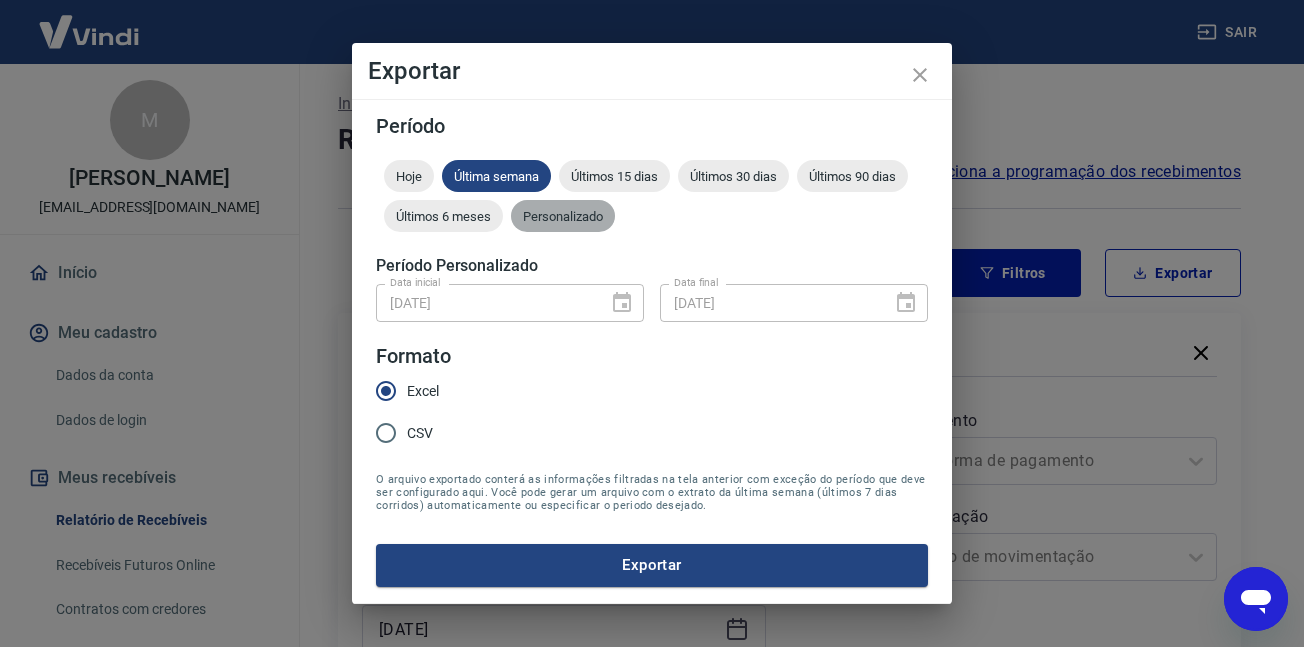 click on "Personalizado" at bounding box center (563, 216) 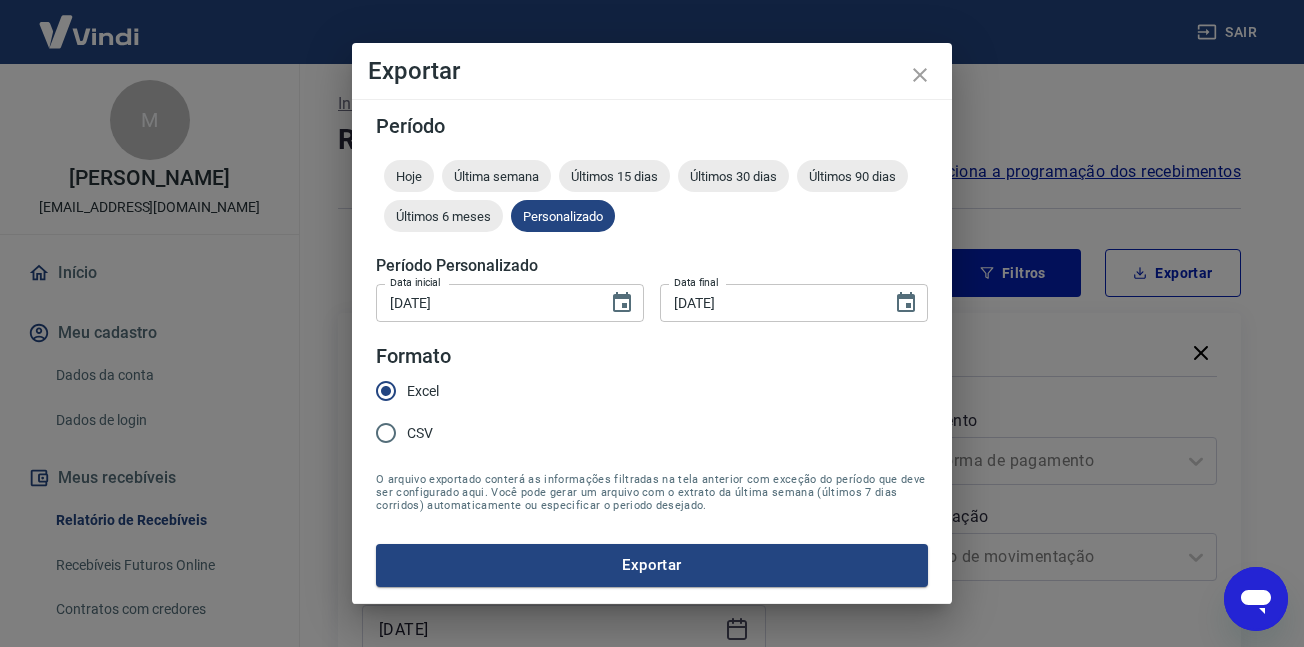 click on "[DATE]" at bounding box center [485, 302] 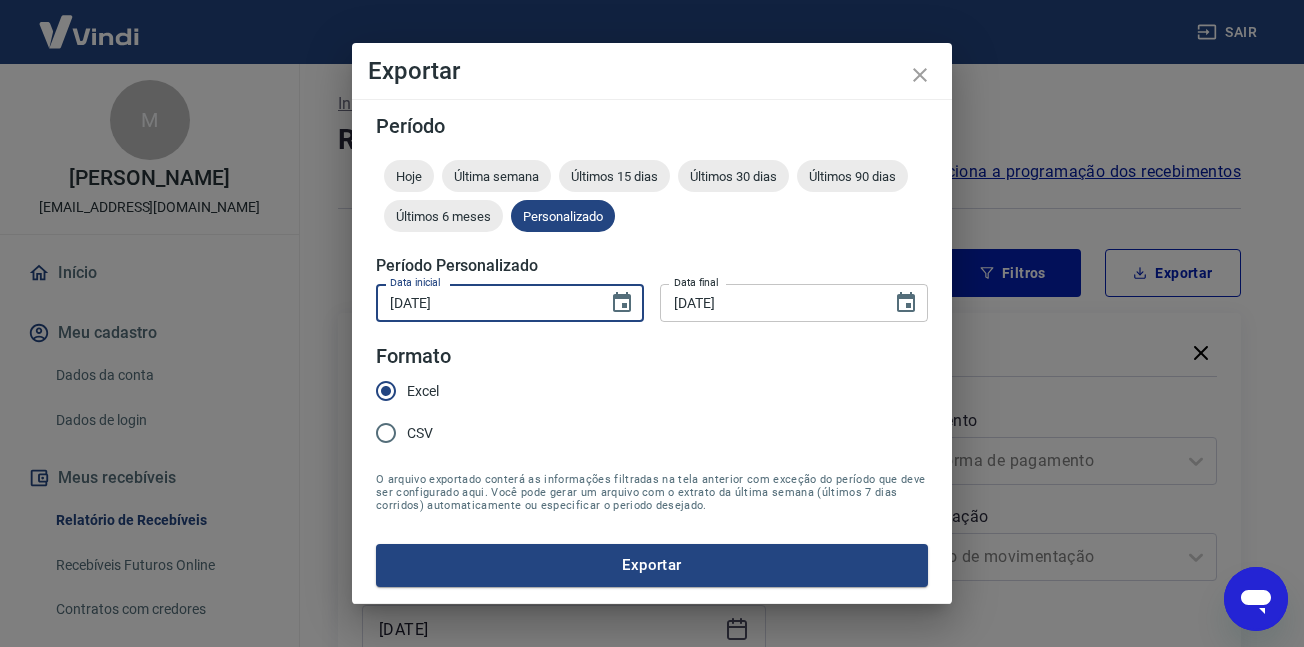 click on "[DATE]" at bounding box center (485, 302) 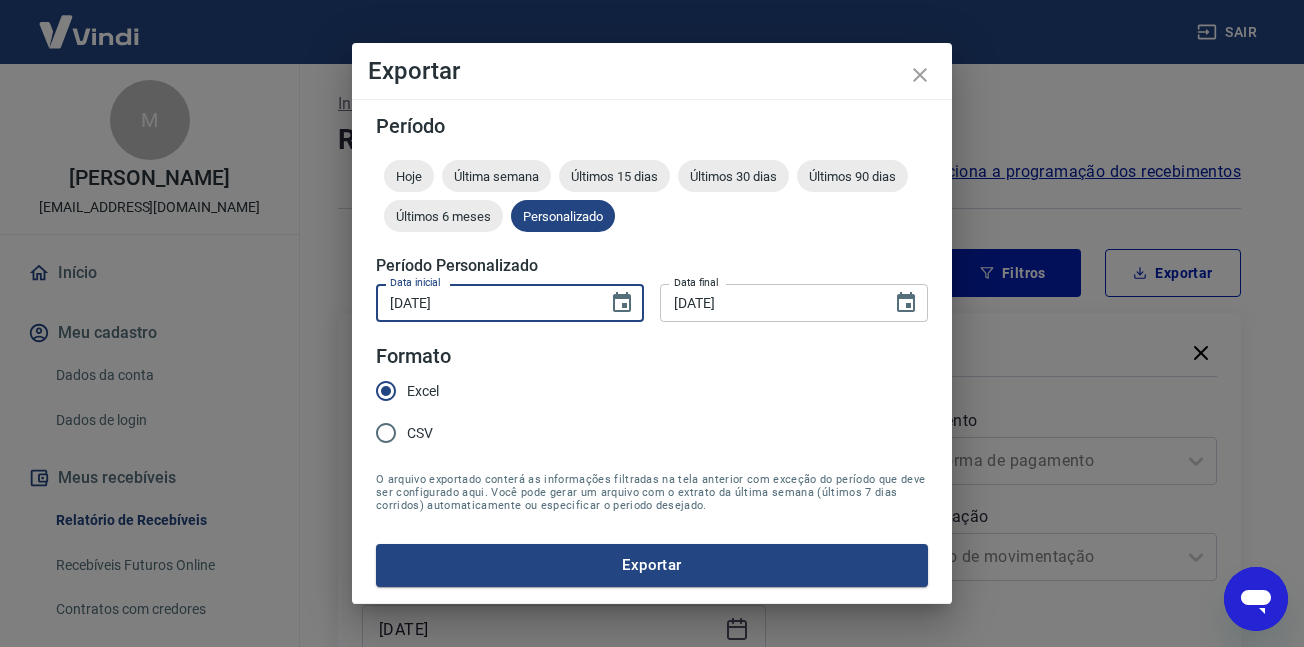 click on "[DATE]" at bounding box center (485, 302) 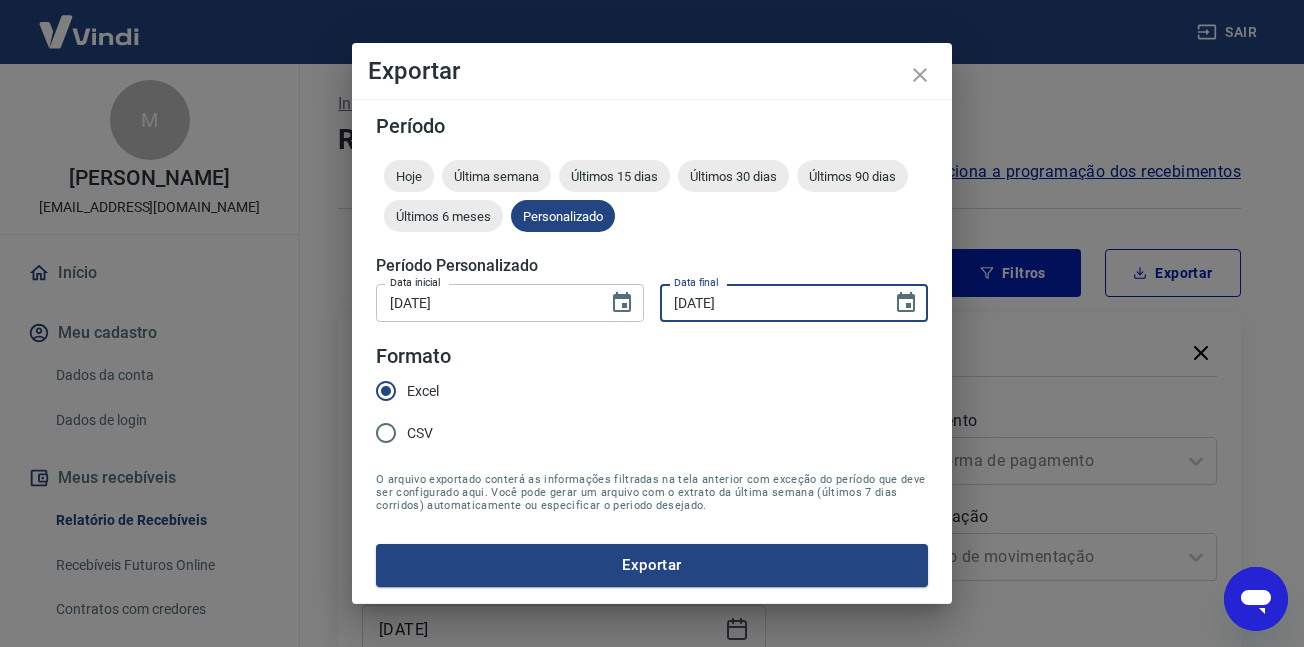 type on "[DATE]" 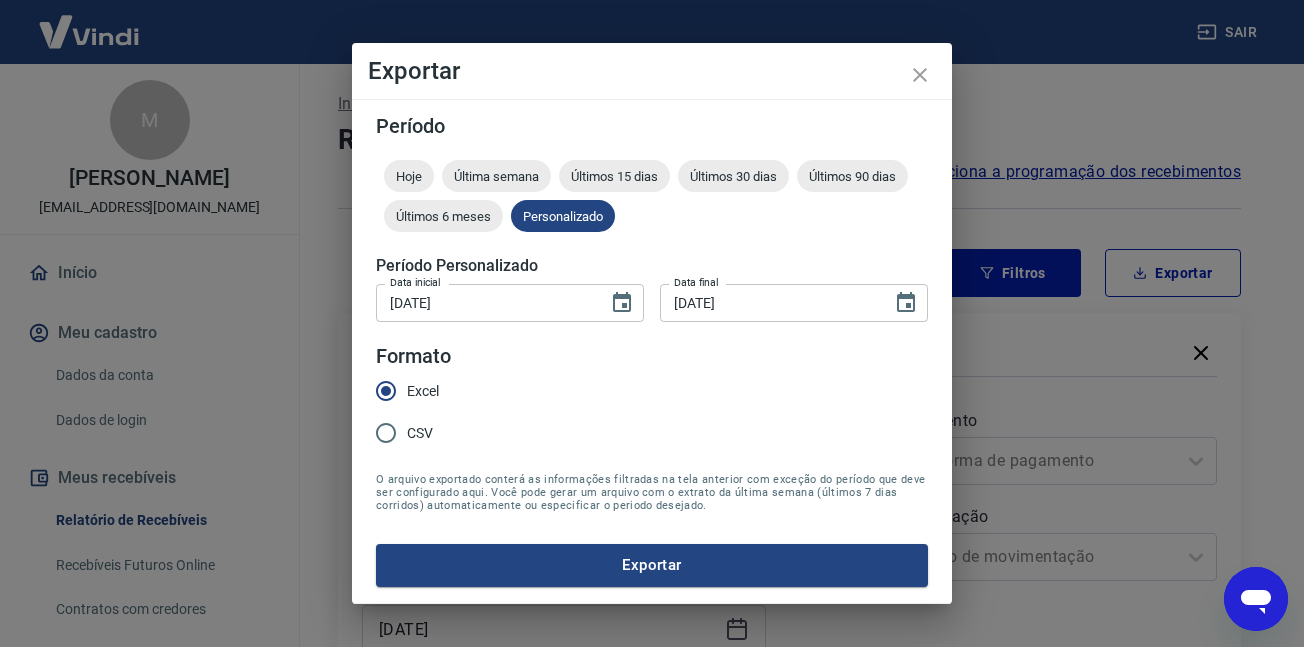 click on "Período   Hoje Última semana Últimos 15 dias Últimos 30 dias Últimos 90 dias Últimos 6 meses Personalizado Período Personalizado Data inicial [DATE] Data inicial Data final [DATE] Data final Formato Excel CSV O arquivo exportado conterá as informações filtradas na tela anterior com exceção do período que deve ser configurado aqui. Você pode gerar um arquivo com o extrato da última semana (últimos 7 dias corridos) automaticamente ou especificar o periodo desejado. Exportar" at bounding box center [652, 351] 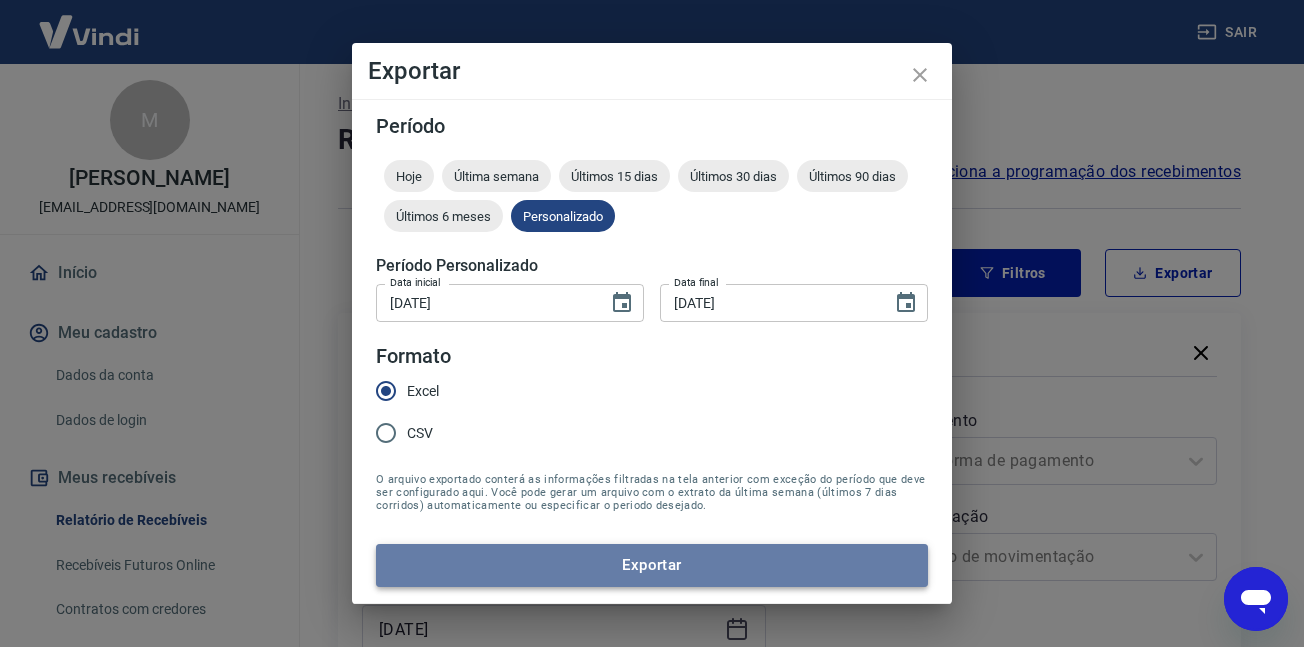 click on "Exportar" at bounding box center (652, 565) 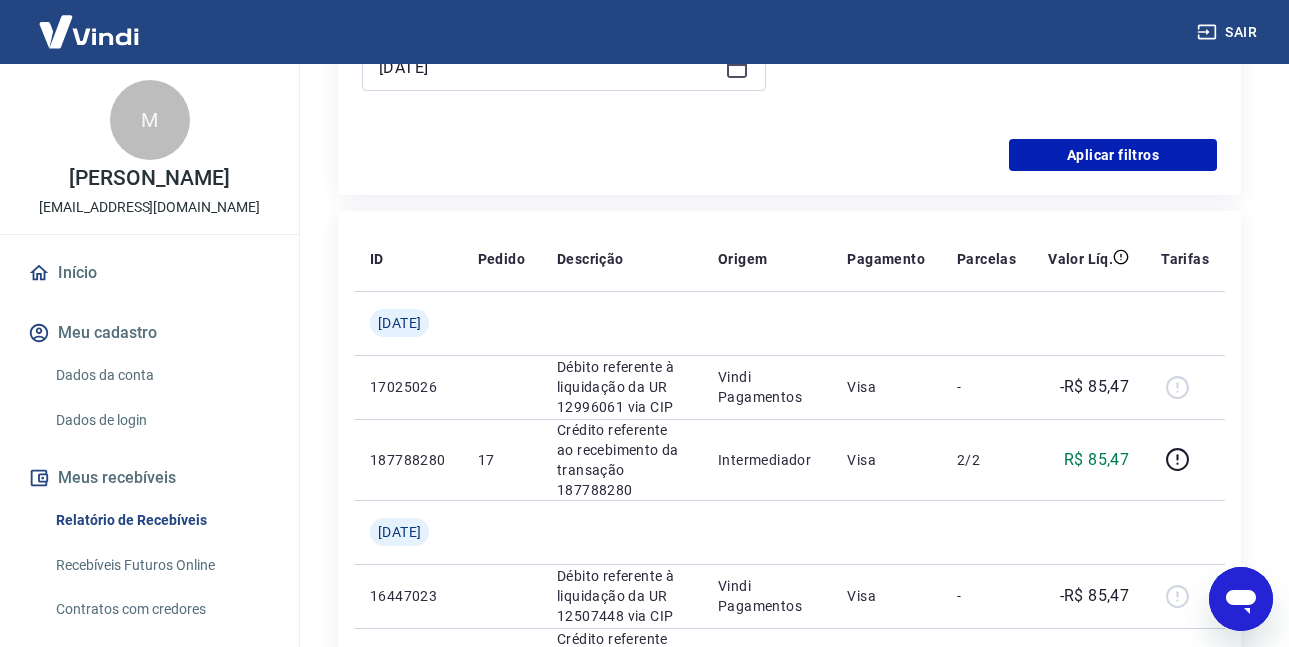 scroll, scrollTop: 573, scrollLeft: 0, axis: vertical 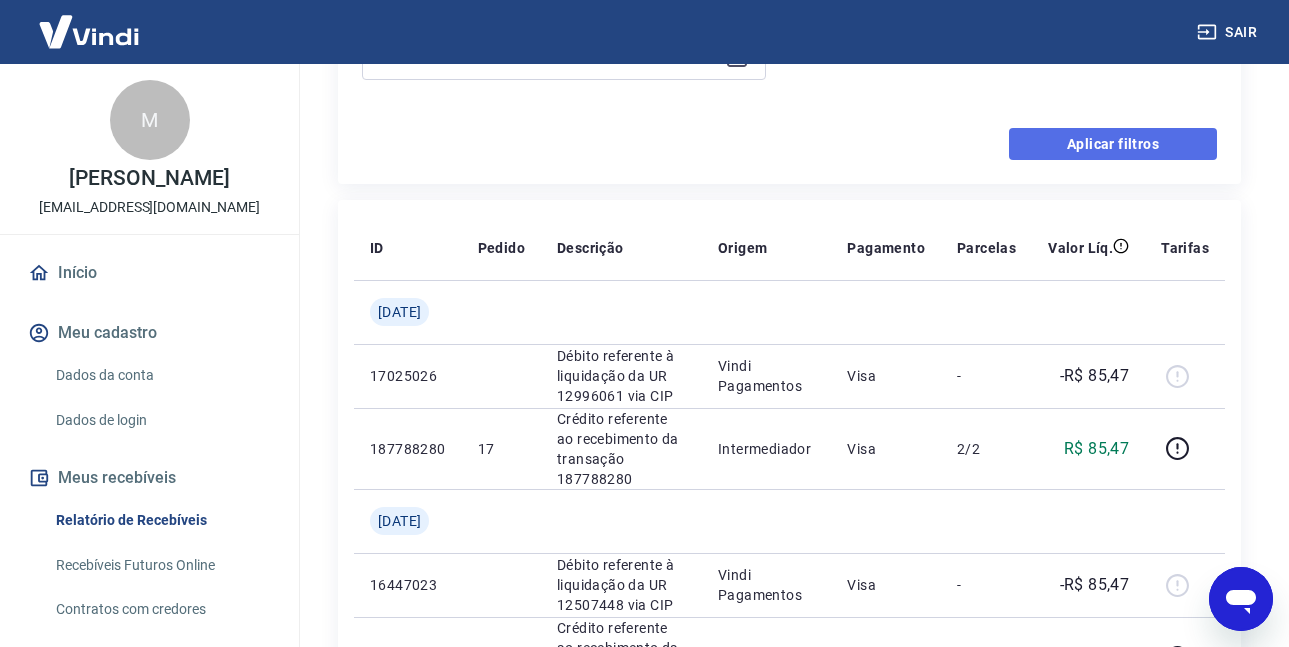 click on "Aplicar filtros" at bounding box center (1113, 144) 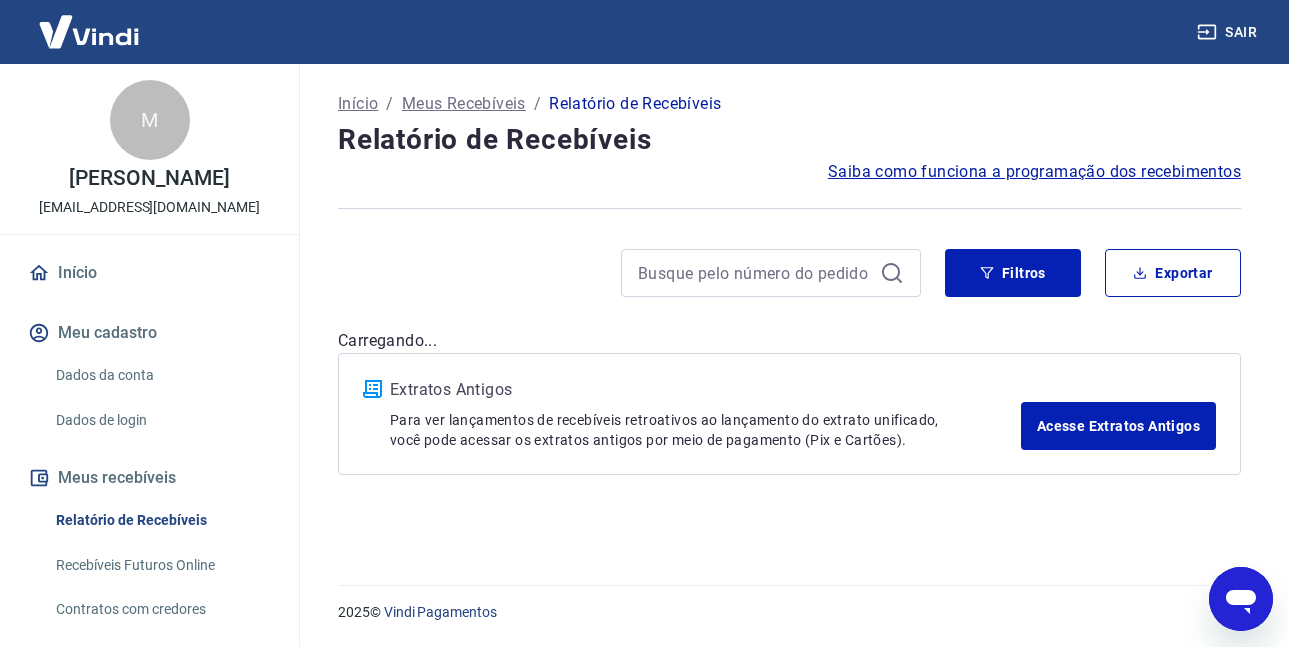 scroll, scrollTop: 0, scrollLeft: 0, axis: both 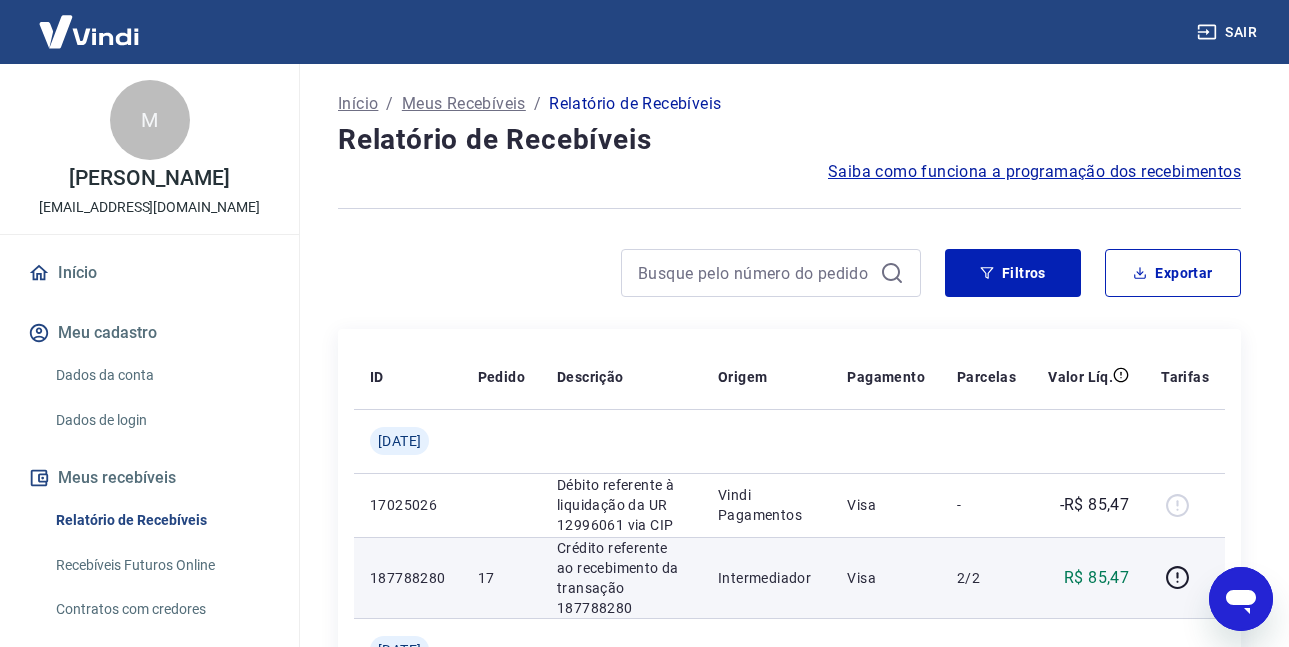 click on "17" at bounding box center (501, 578) 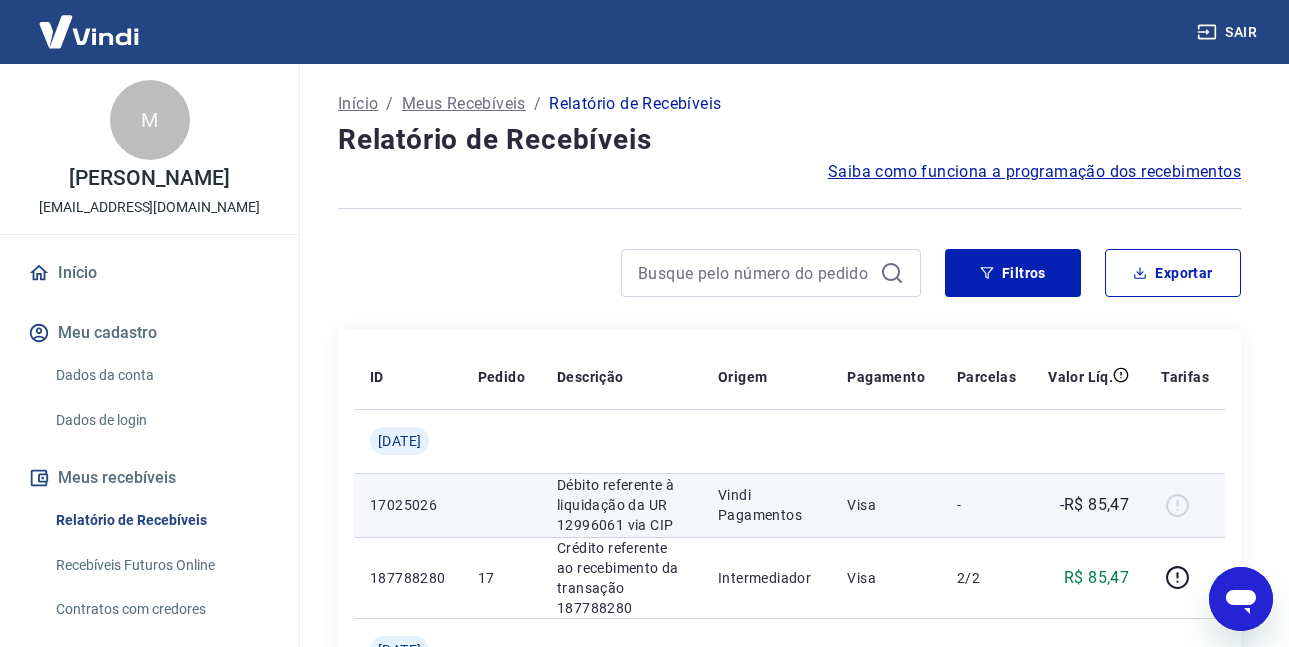 click on "Débito referente à liquidação da UR 12996061 via CIP" at bounding box center [621, 505] 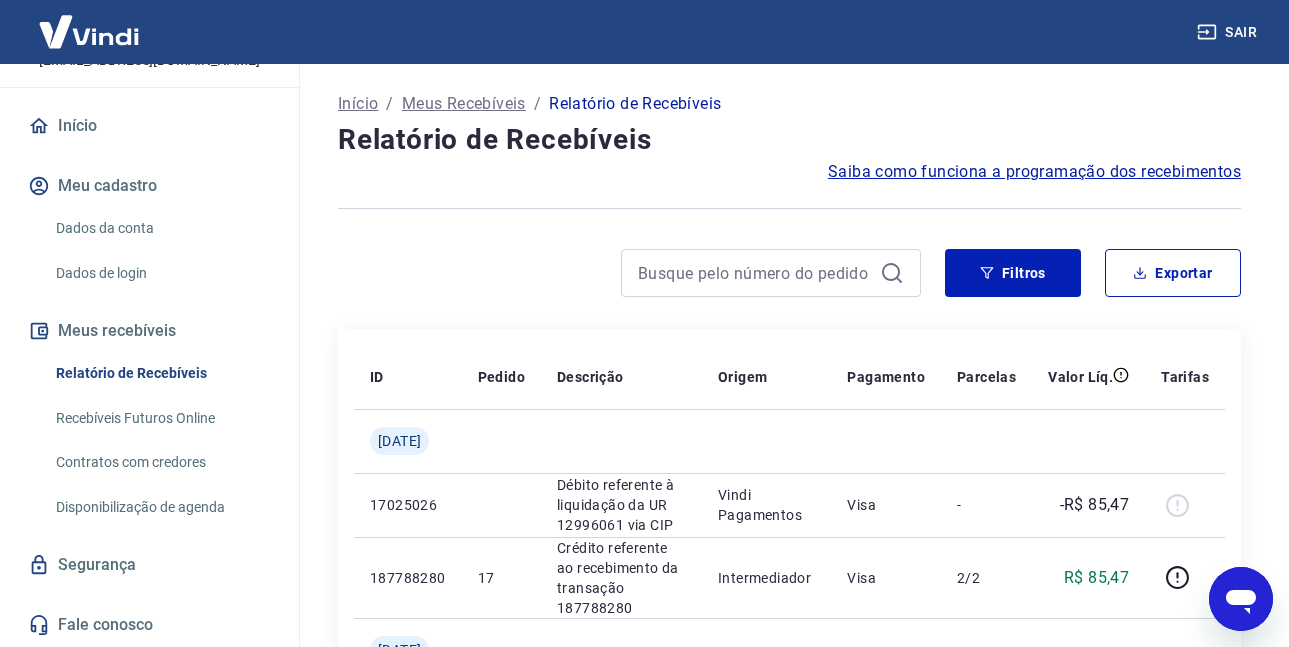 scroll, scrollTop: 168, scrollLeft: 0, axis: vertical 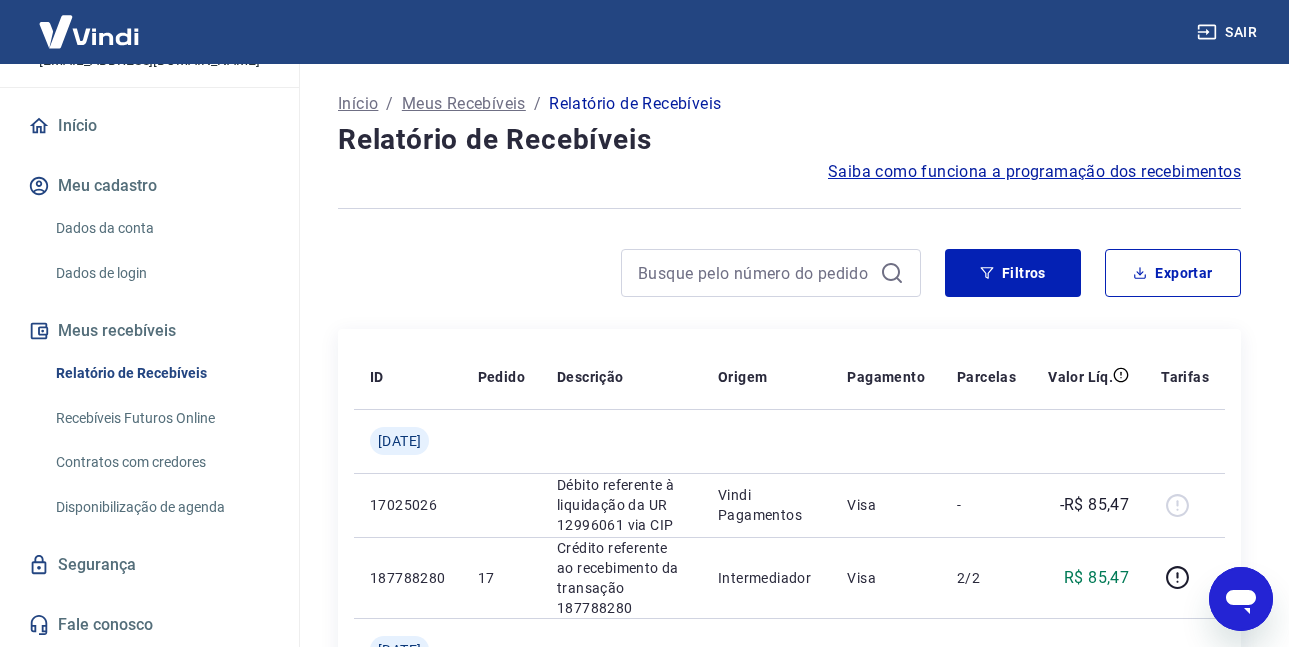 click on "Disponibilização de agenda" at bounding box center (161, 507) 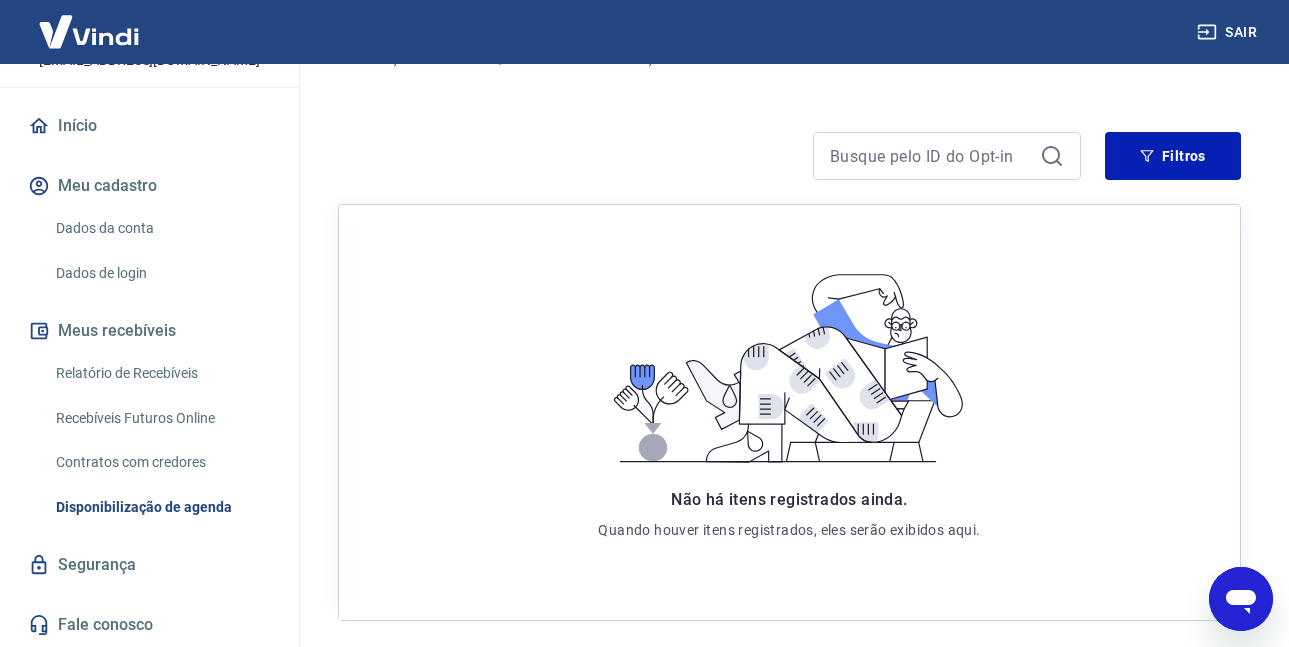 scroll, scrollTop: 338, scrollLeft: 0, axis: vertical 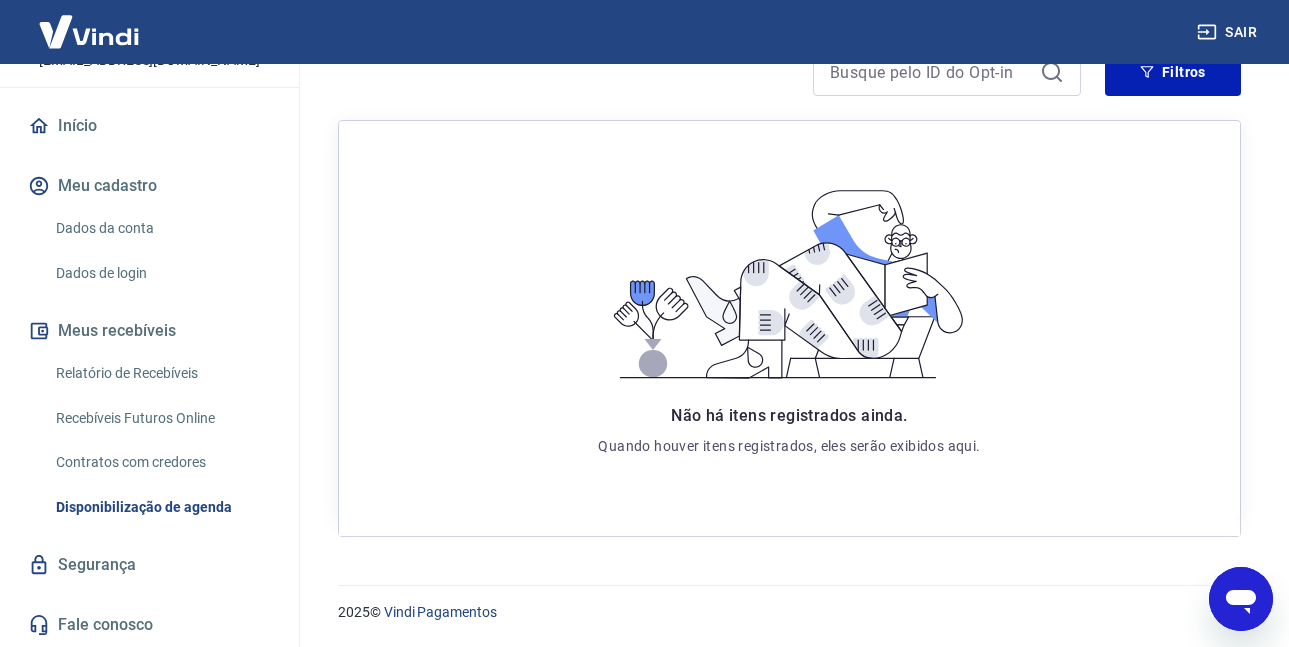 click on "Contratos com credores" at bounding box center [161, 462] 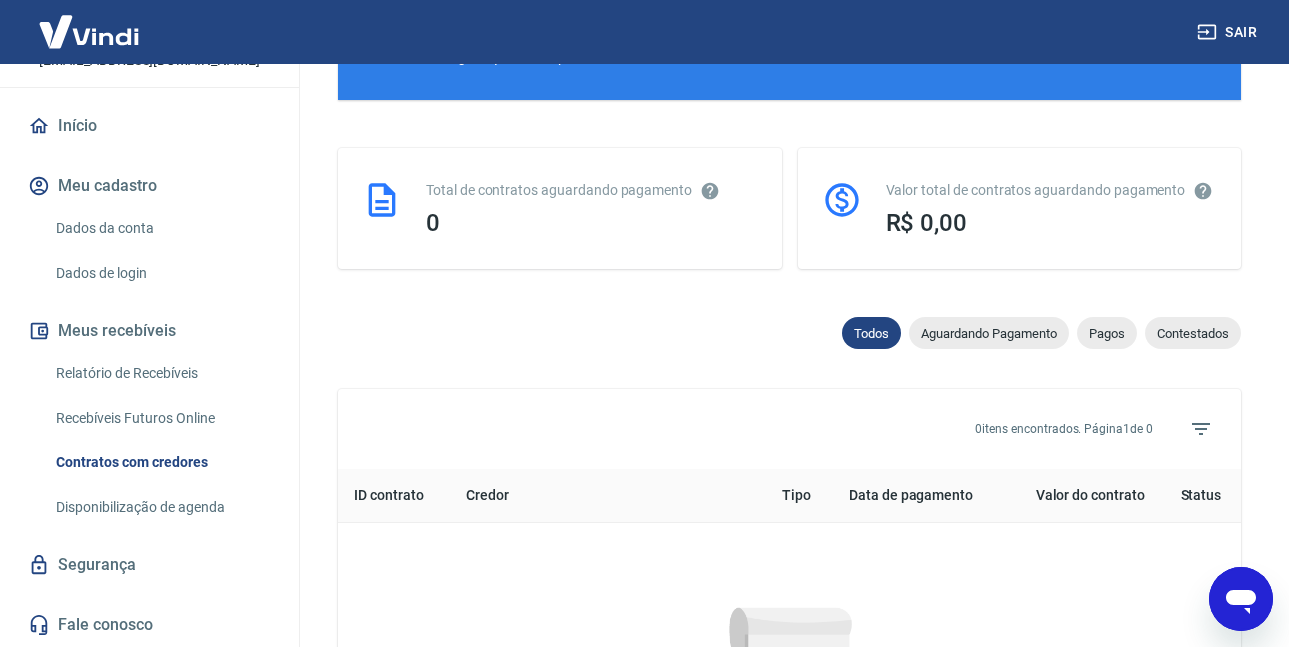 scroll, scrollTop: 927, scrollLeft: 0, axis: vertical 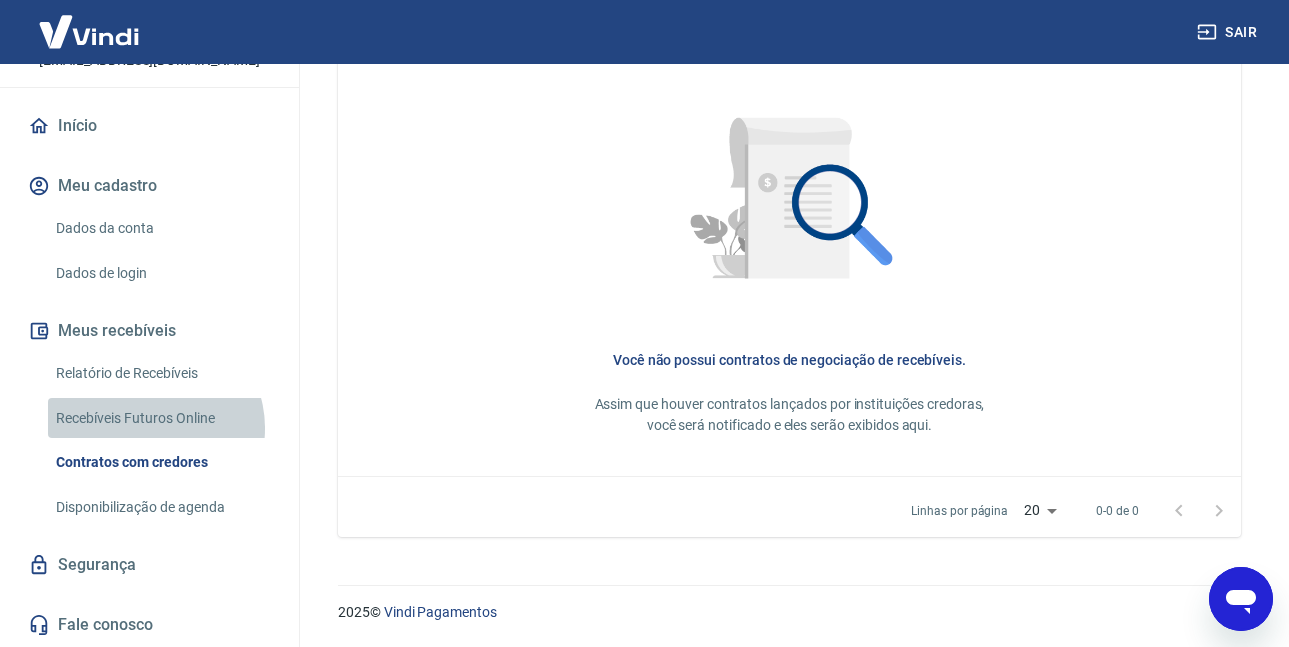 click on "Recebíveis Futuros Online" at bounding box center (161, 418) 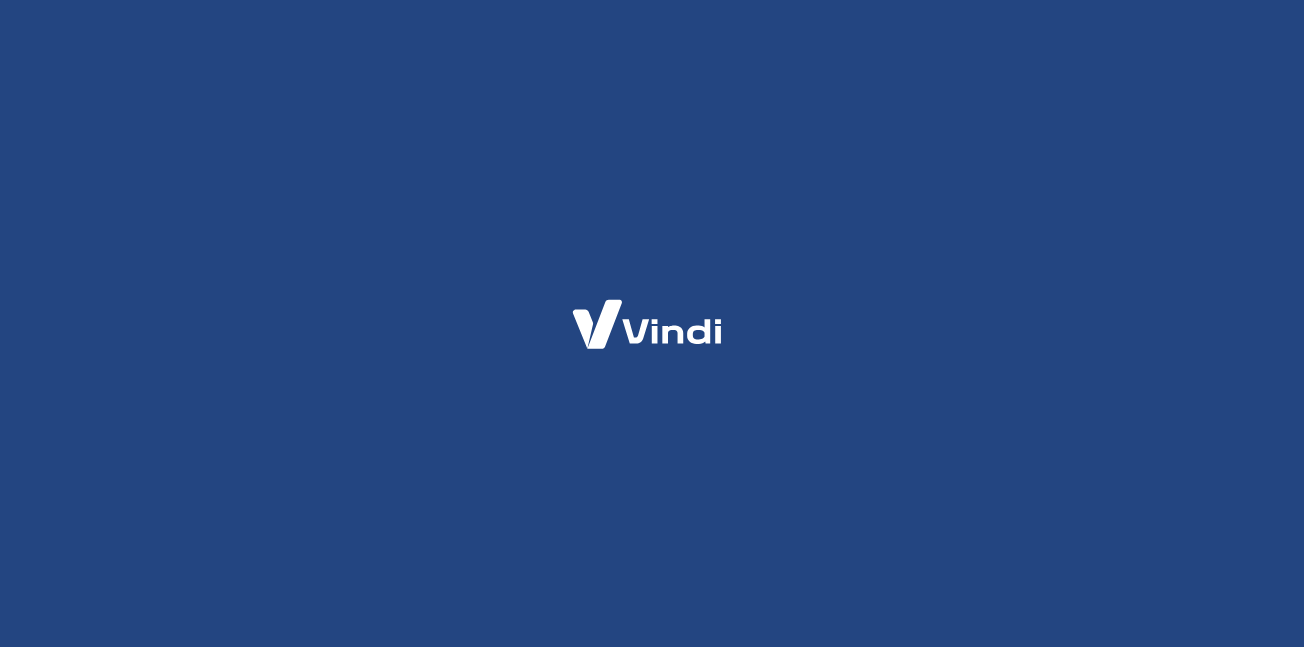 scroll, scrollTop: 0, scrollLeft: 0, axis: both 